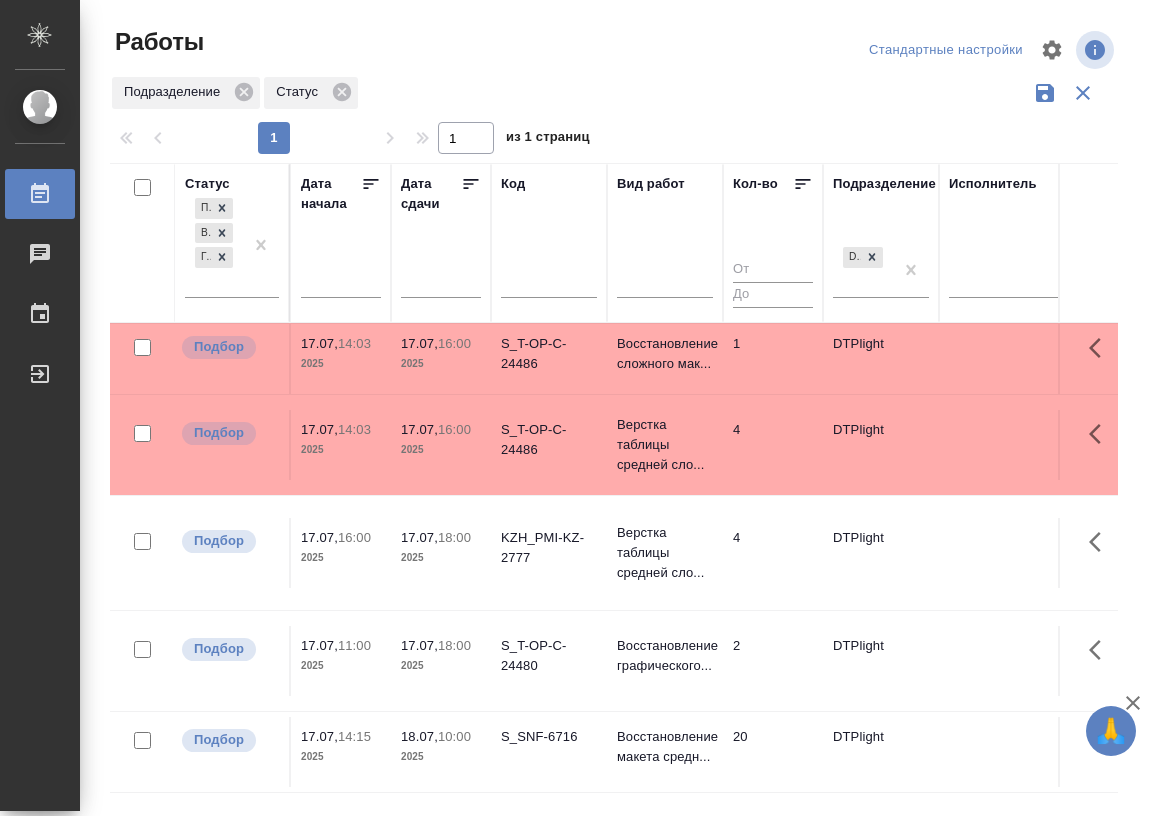 scroll, scrollTop: 0, scrollLeft: 0, axis: both 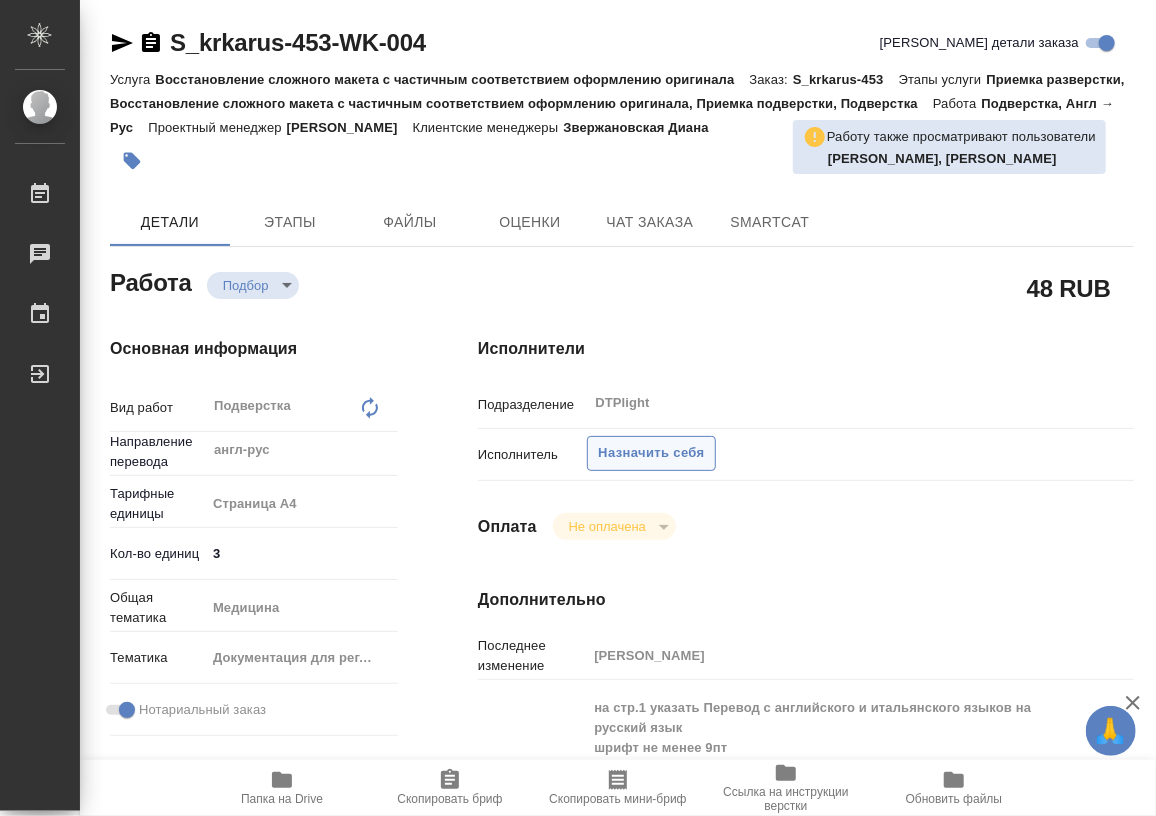 click on "Назначить себя" at bounding box center [651, 453] 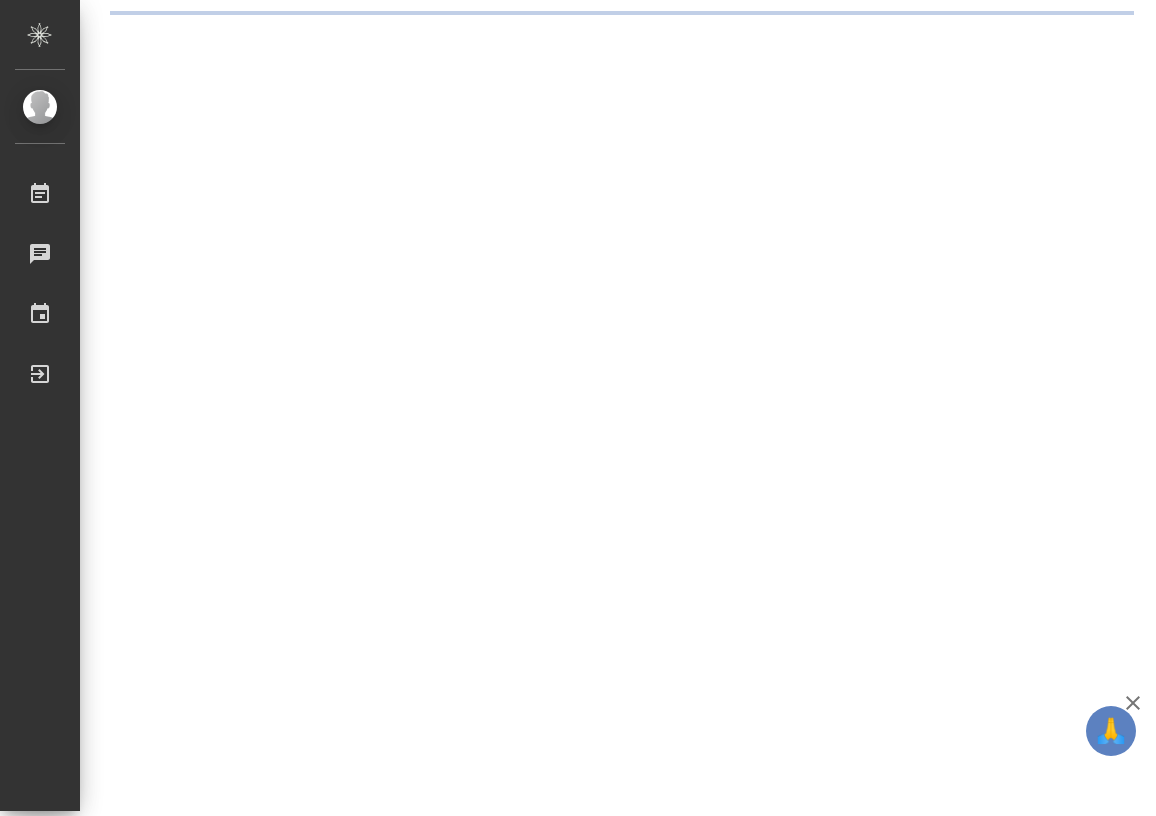 scroll, scrollTop: 0, scrollLeft: 0, axis: both 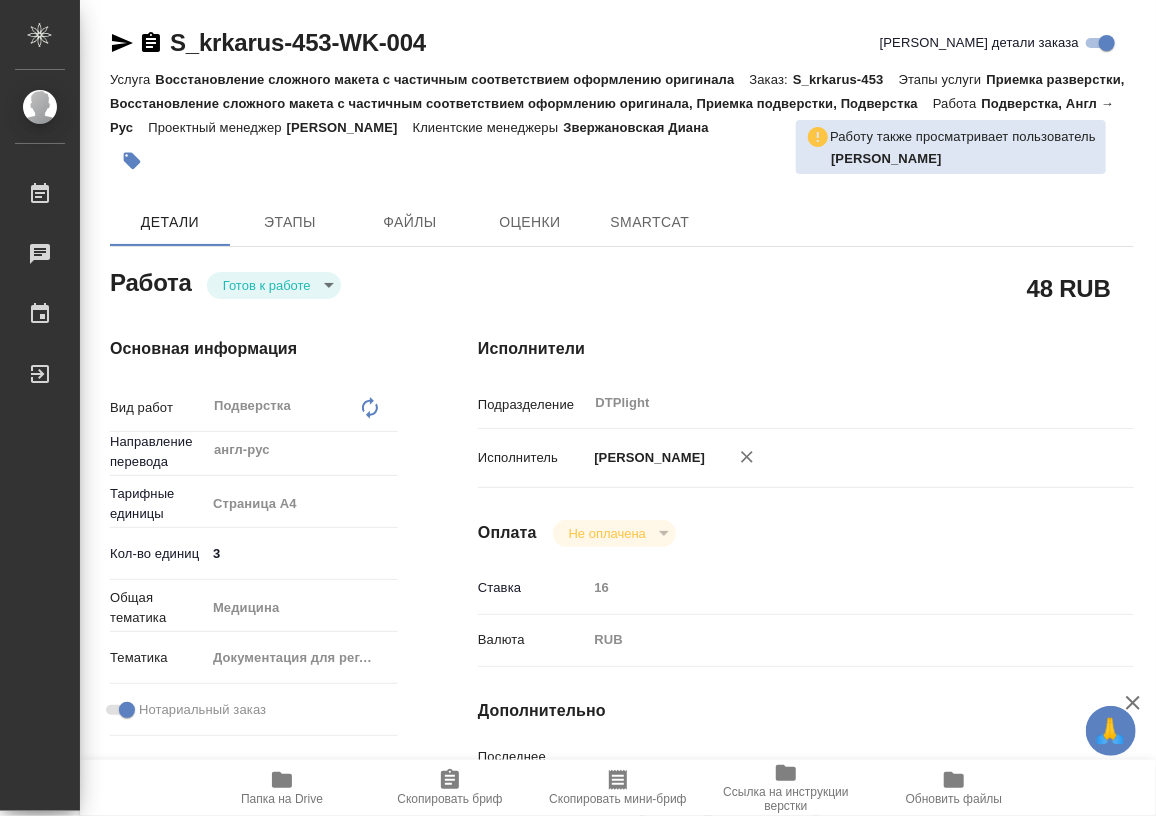 type on "x" 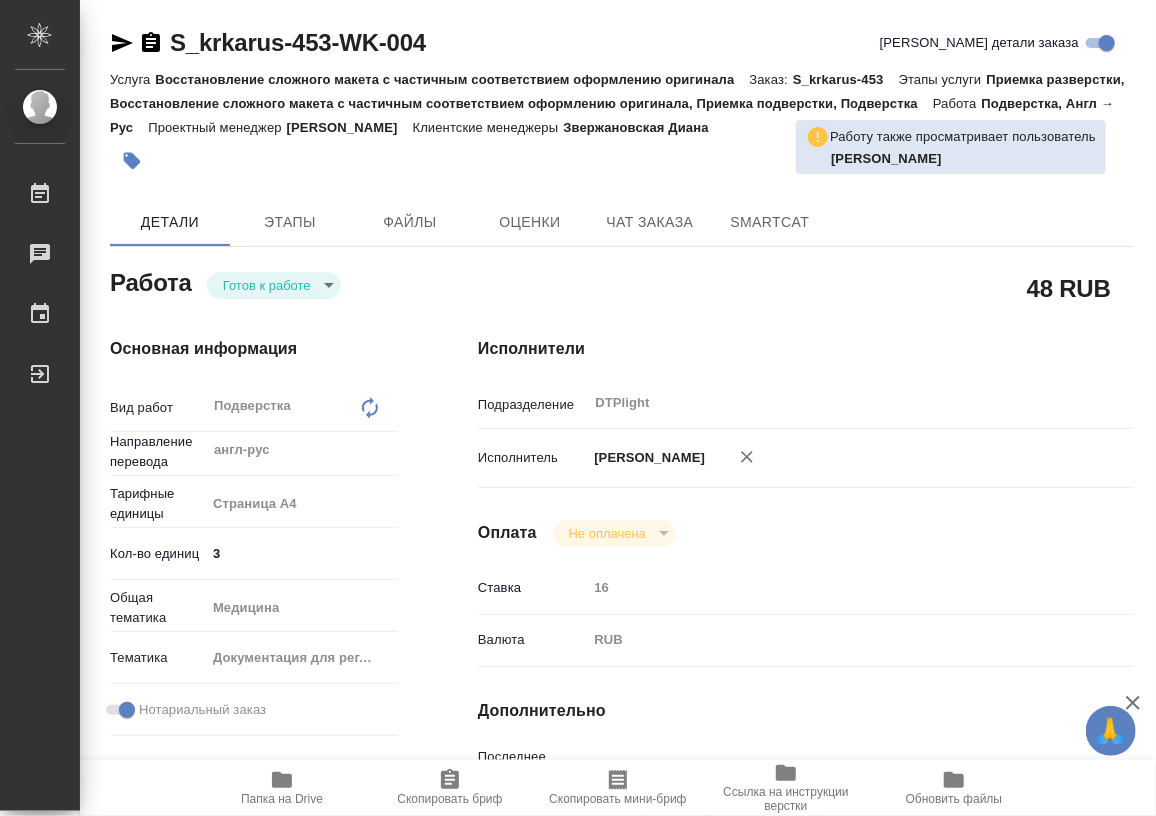 type on "x" 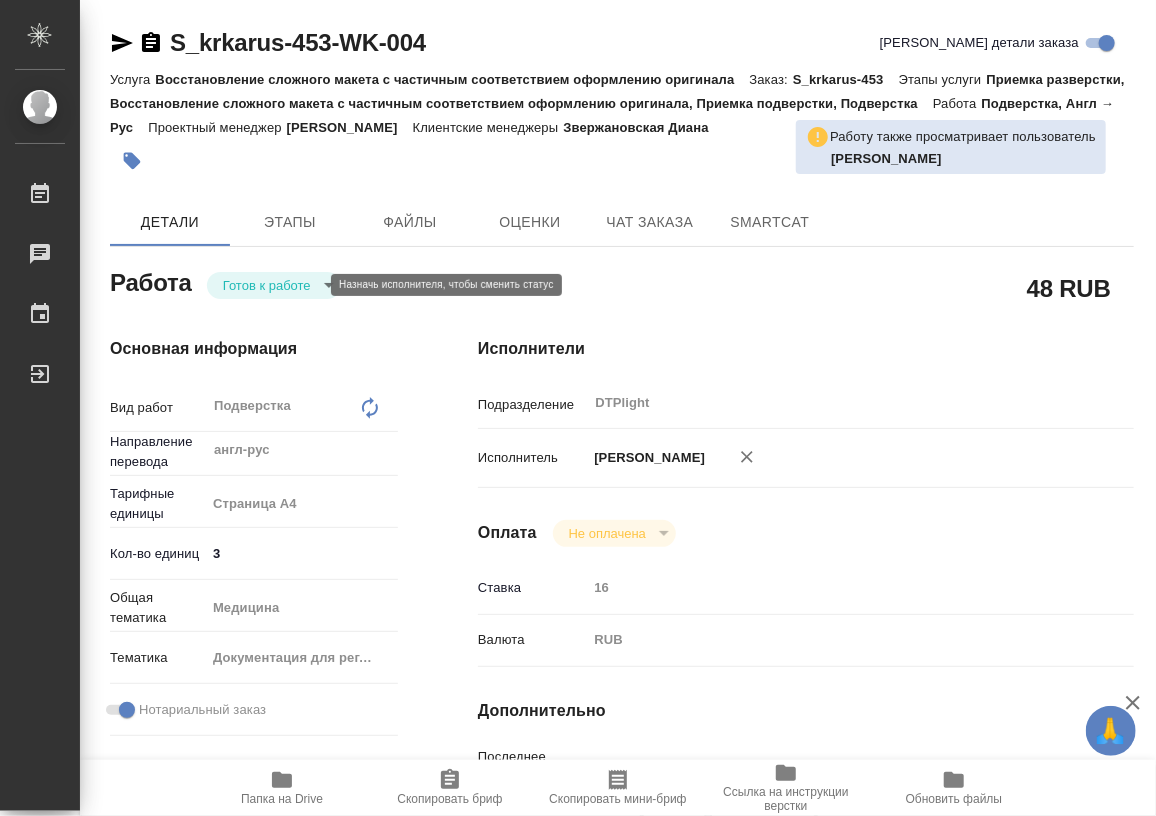 click on "🙏 .cls-1
fill:#fff;
AWATERA Работы Чаты График Выйти S_krkarus-453-WK-004 Кратко детали заказа Услуга Восстановление сложного макета с частичным соответствием оформлению оригинала Заказ: S_krkarus-453 Этапы услуги Приемка разверстки, Восстановление сложного макета с частичным соответствием оформлению оригинала, Приемка подверстки, Подверстка Работа Подверстка, Англ → Рус Проектный менеджер Грабко Мария Клиентские менеджеры Звержановская Диана Работу также просматривает пользователь Архипова Екатерина Детали Этапы Файлы Оценки Чат заказа SmartCat Работа 48 RUB" at bounding box center [578, 408] 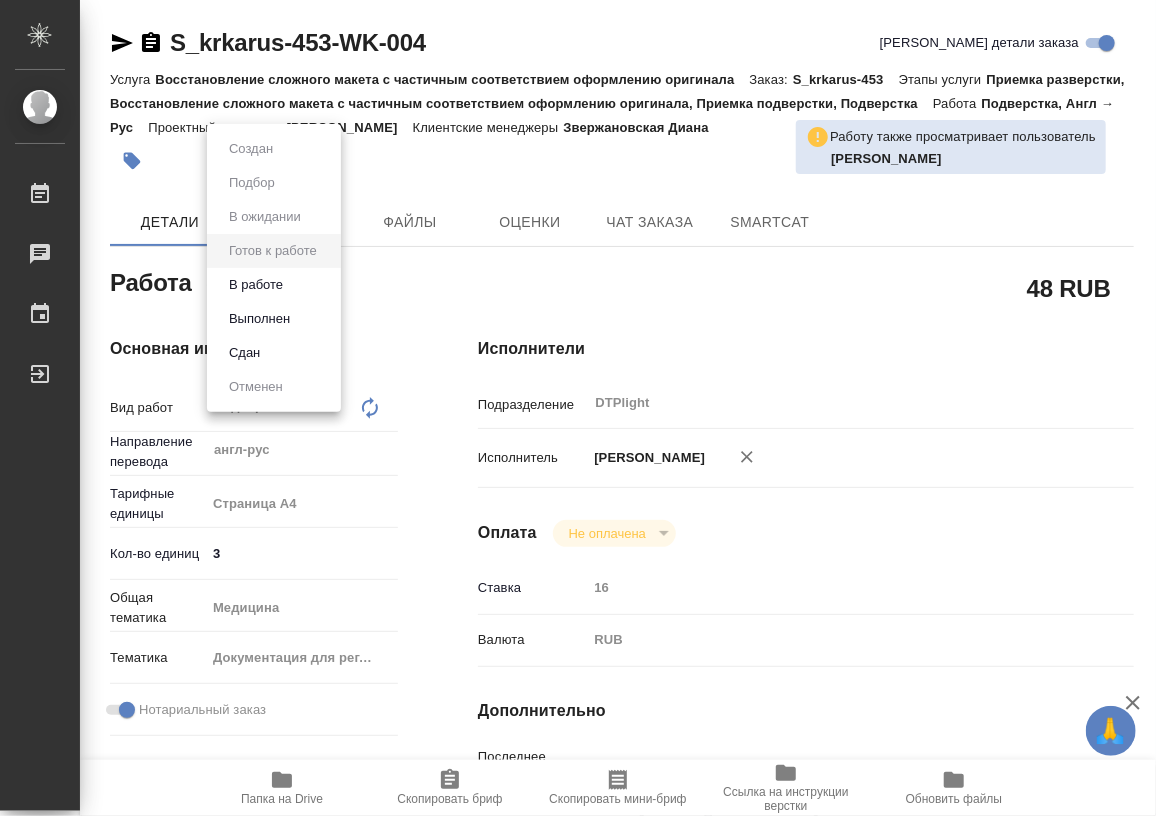 type on "x" 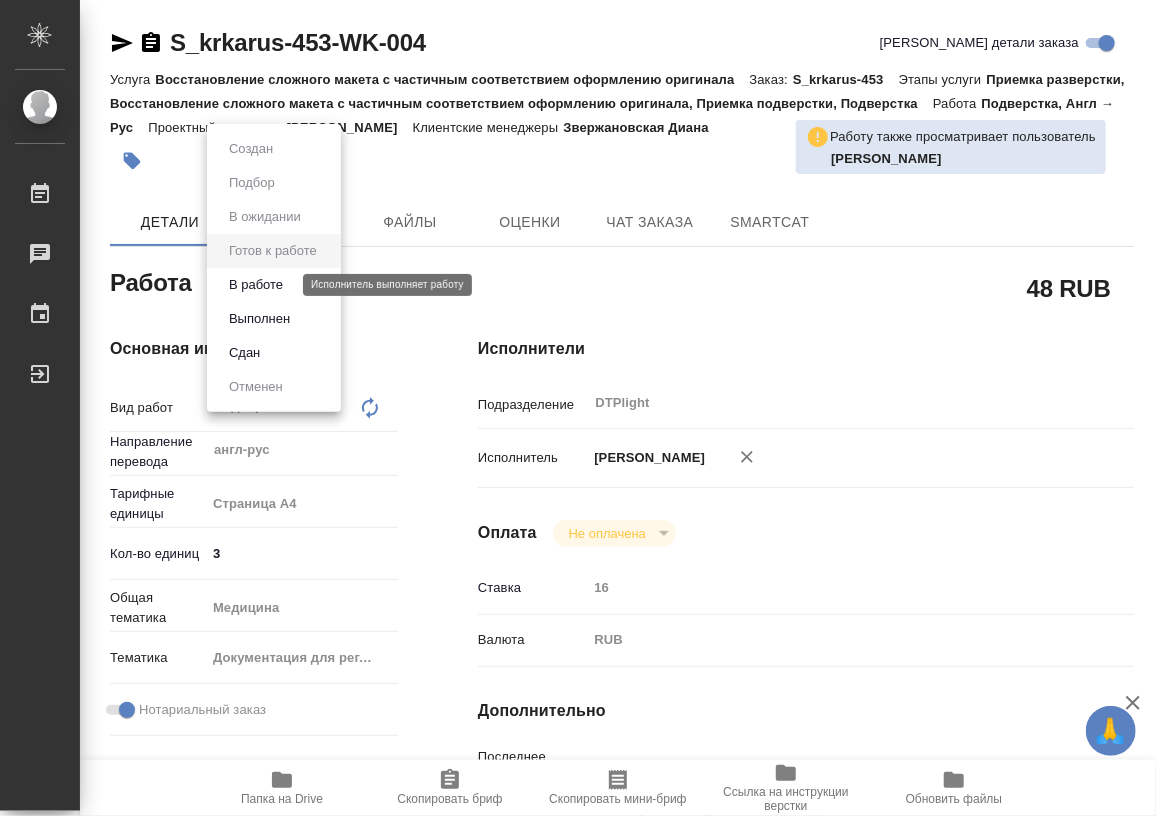 click on "В работе" at bounding box center (256, 285) 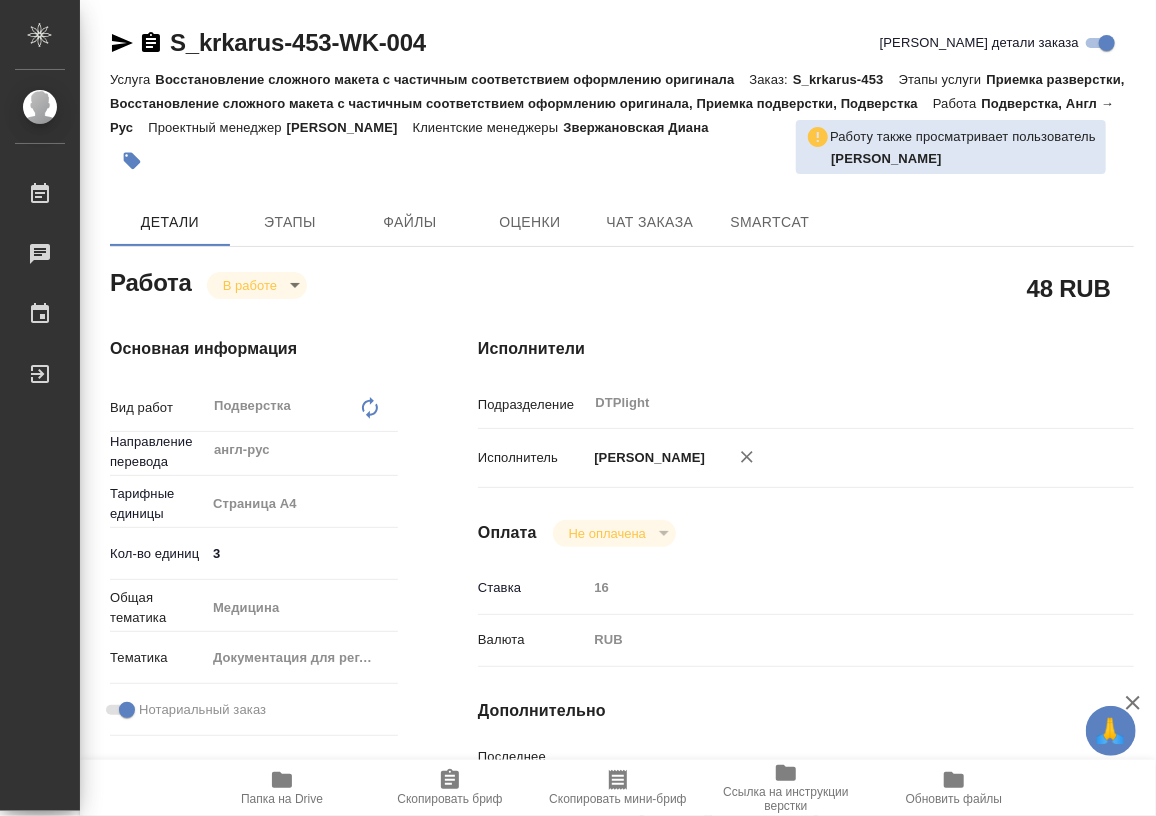 type on "x" 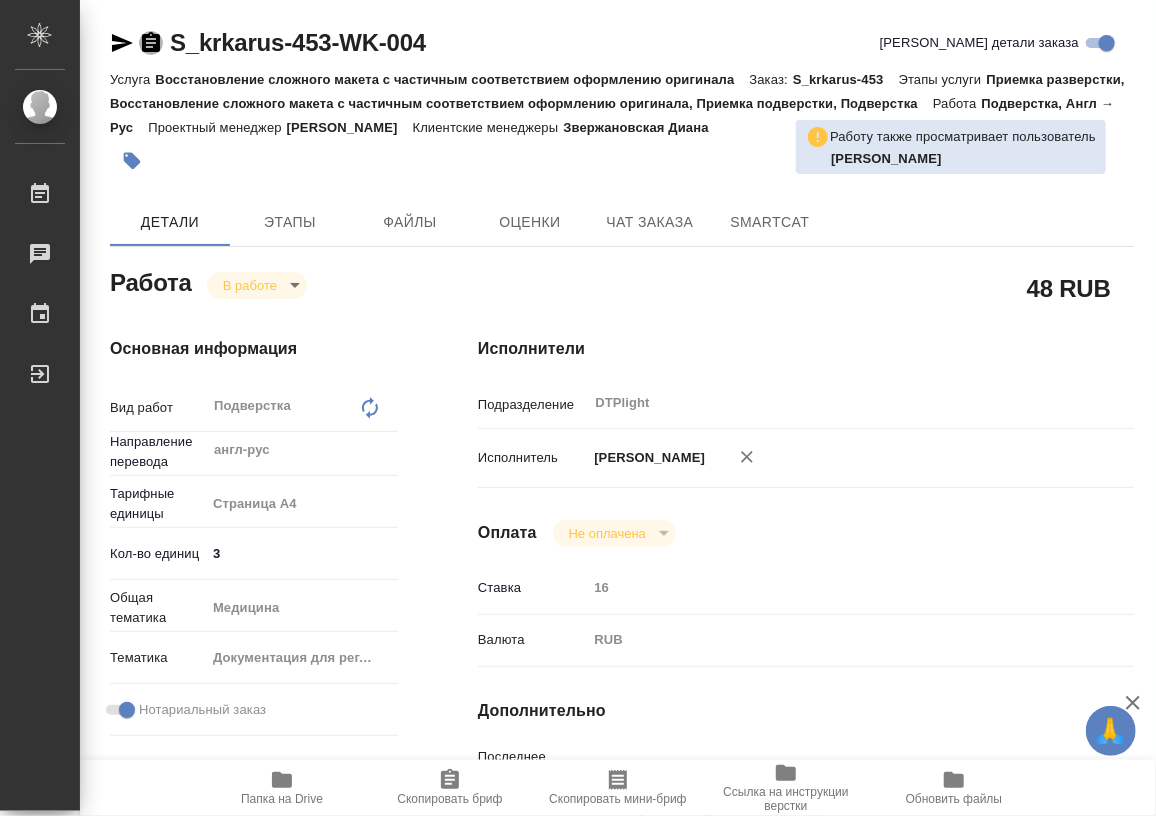 click 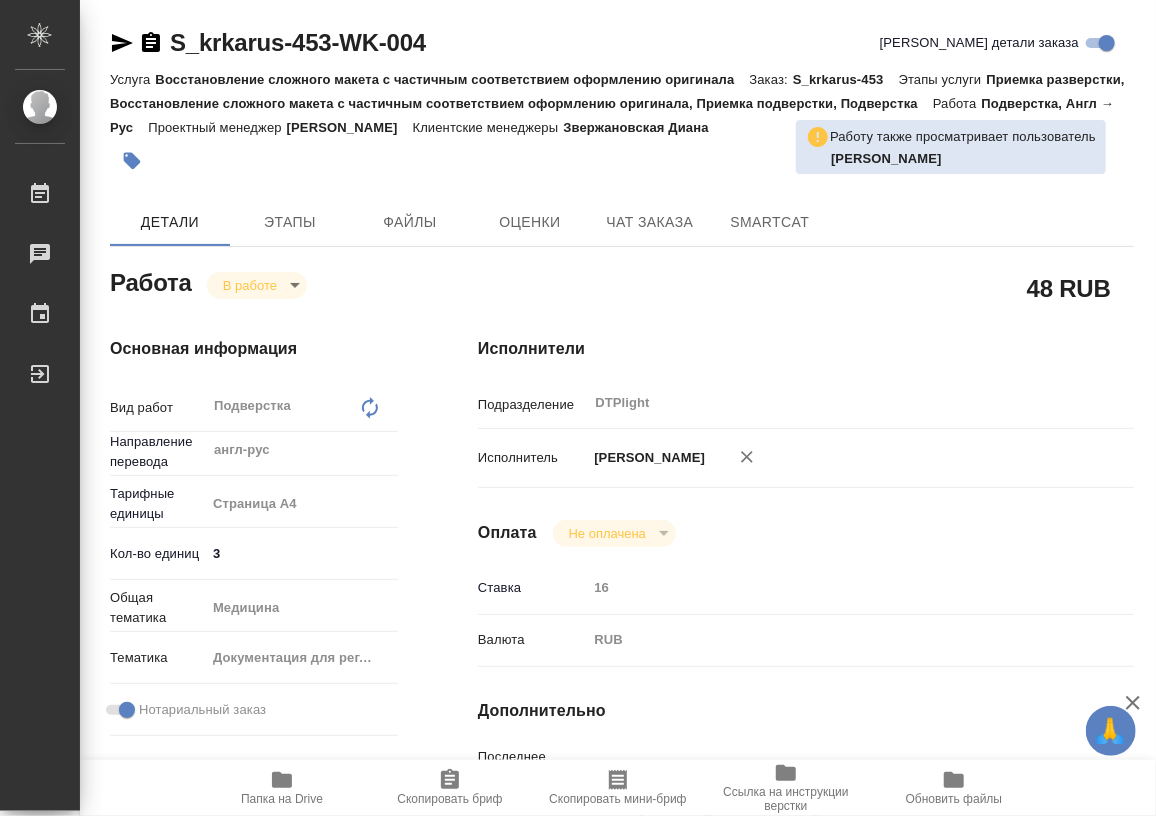 drag, startPoint x: 280, startPoint y: 780, endPoint x: 302, endPoint y: 779, distance: 22.022715 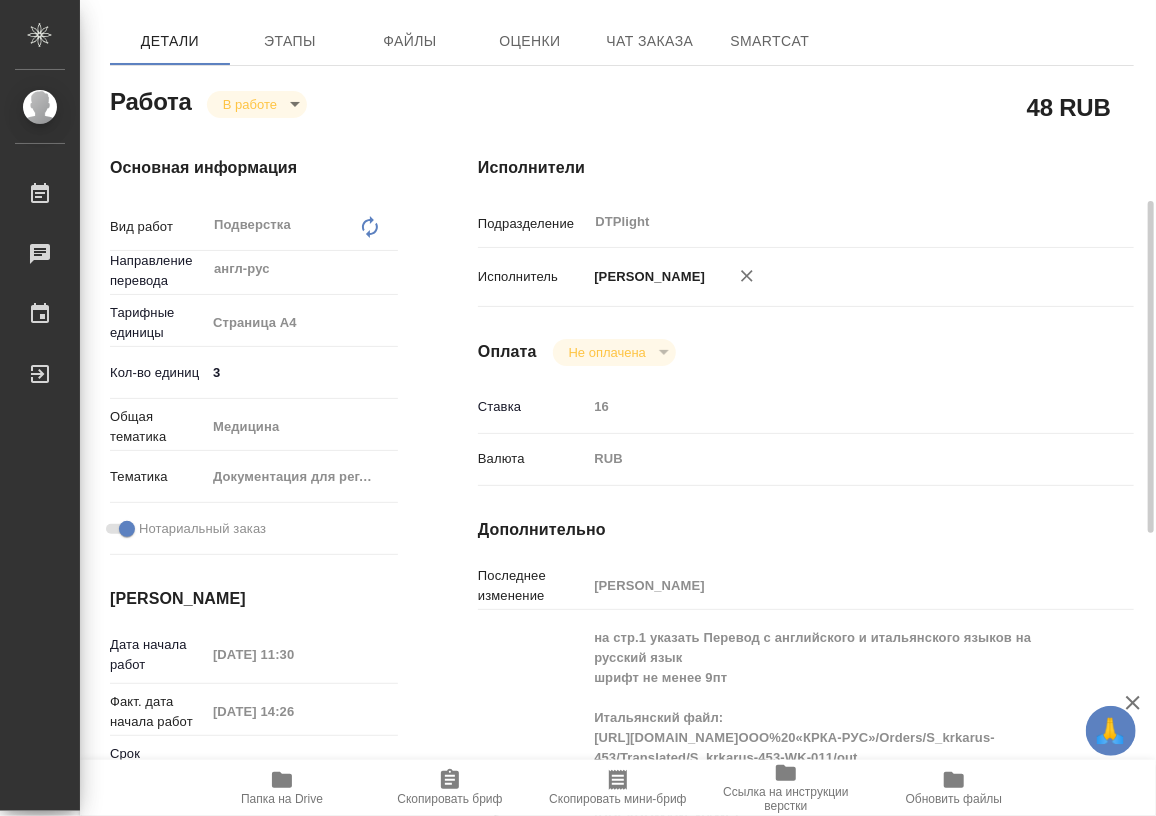 scroll, scrollTop: 272, scrollLeft: 0, axis: vertical 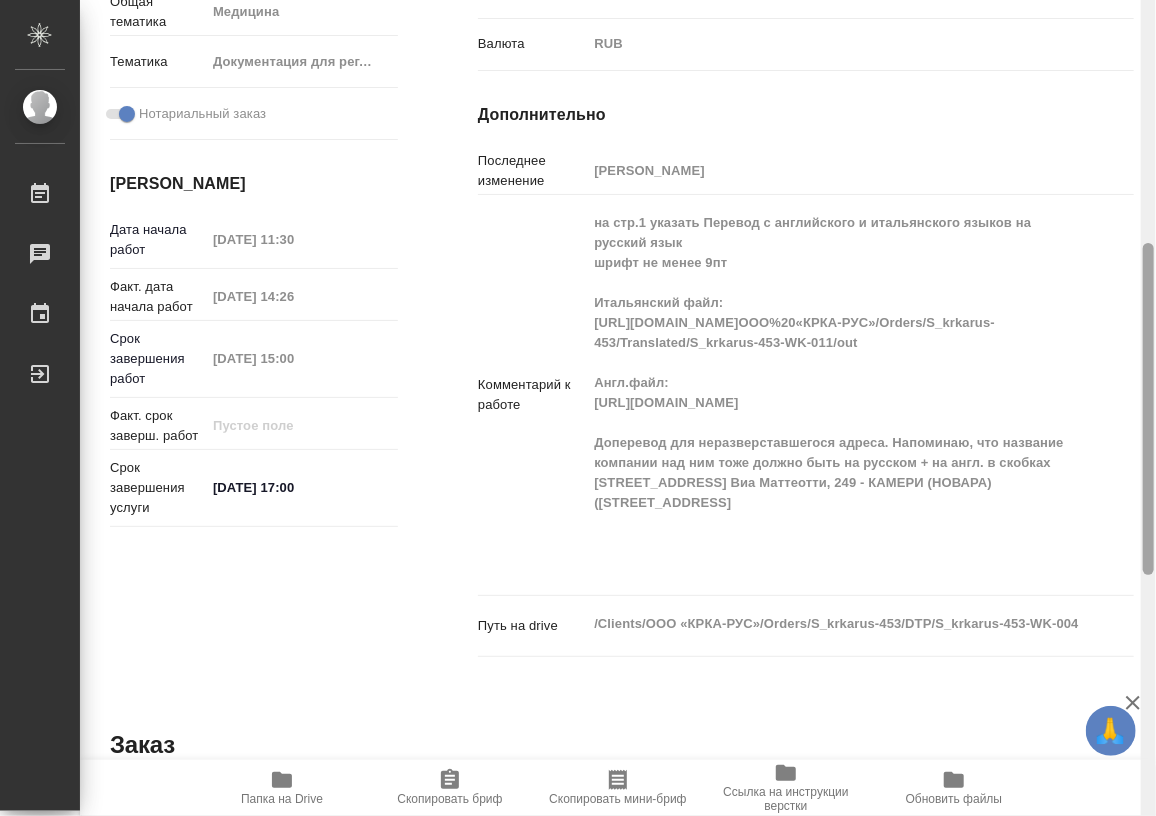 drag, startPoint x: 1150, startPoint y: 318, endPoint x: 1148, endPoint y: 450, distance: 132.01515 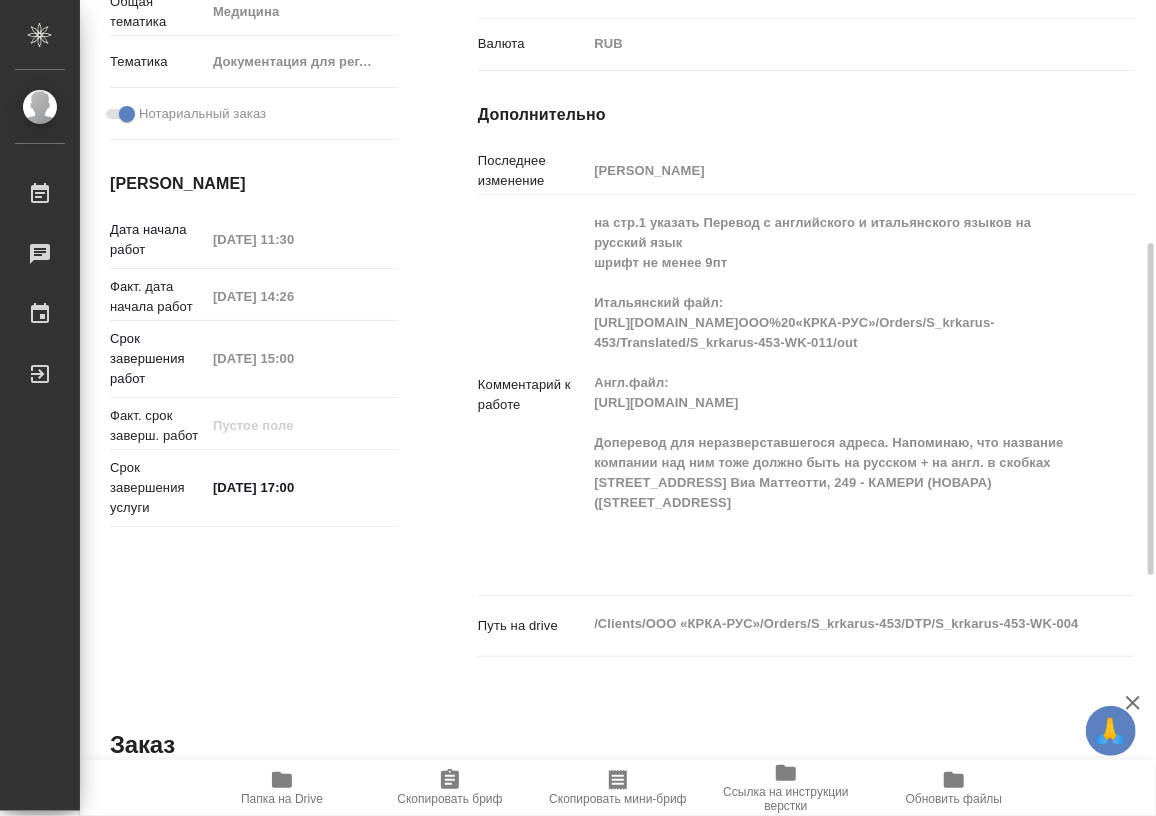 click on "Комментарий к работе на стр.1 указать Перевод с английского и итальянского языков на русский язык
шрифт не менее 9пт
Итальянский файл:
https://drive.awatera.com/apps/files/files?dir=/Shares/ООО%20«КРКА-РУС»/Orders/S_krkarus-453/Translated/S_krkarus-453-WK-011/out
Англ.файл:
https://drive.awatera.com/apps/files/?dir=/Shares/%D0%9E%D0%9E%D0%9E%20%C2%AB%D0%9A%D0%A0%D0%9A%D0%90-%D0%A0%D0%A3%D0%A1%C2%BB/Orders/S_krkarus-453/Translated/S_krkarus-453-WK-008/out
Доперевод для неразверставшегося адреса. Напоминаю, что название компании над ним тоже должно быть на русском + на англ. в скобках Via Matteotti, 249 - 28062 CAMERI (NO) Виа Маттеотти, 249 - КАМЕРИ (НОВАРА) (Via Matteotti, 249 - 28062 CAMERI (NO)) x" at bounding box center [806, 395] 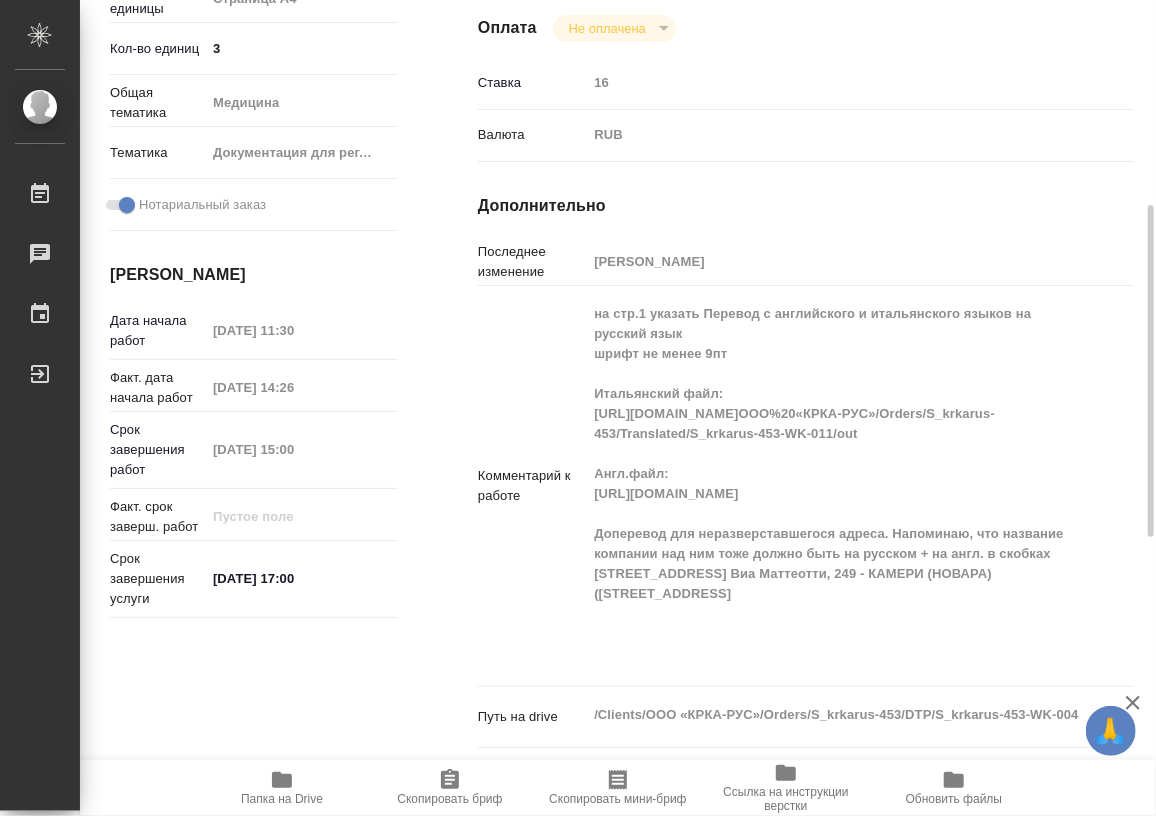 scroll, scrollTop: 687, scrollLeft: 0, axis: vertical 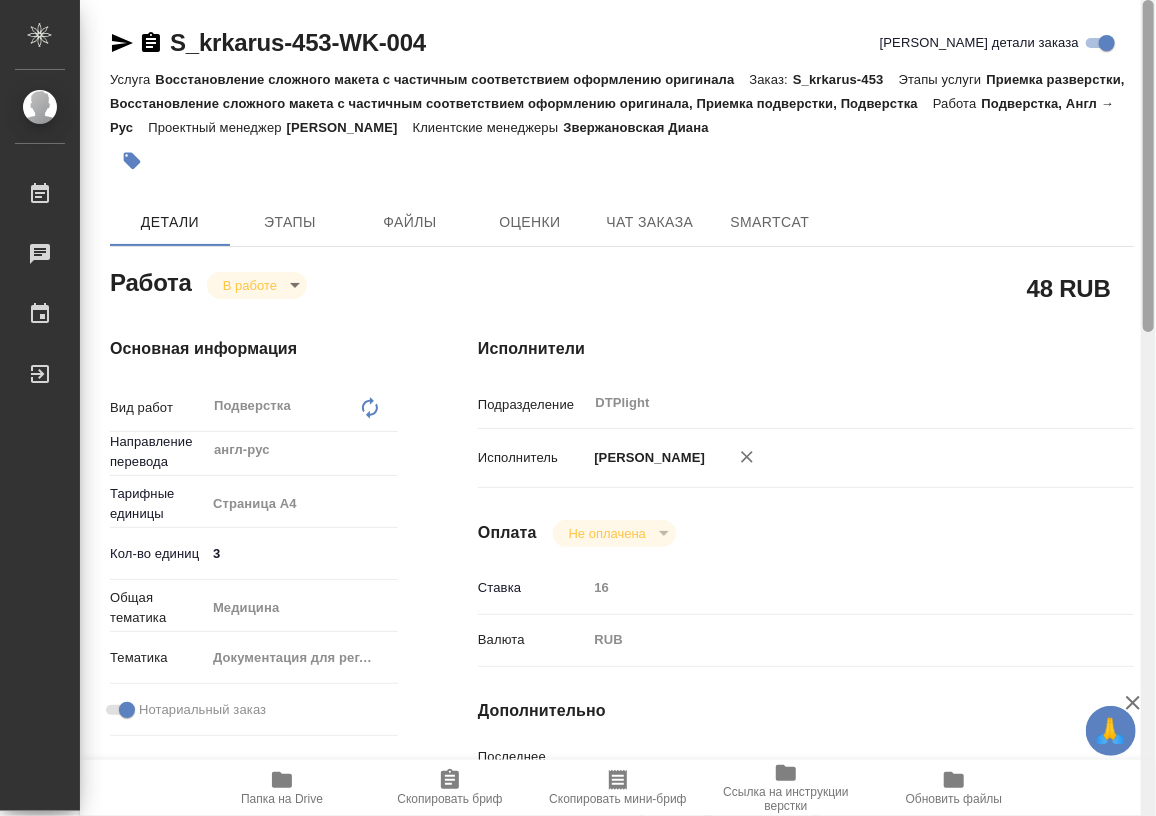 drag, startPoint x: 1147, startPoint y: 319, endPoint x: 1165, endPoint y: -68, distance: 387.41837 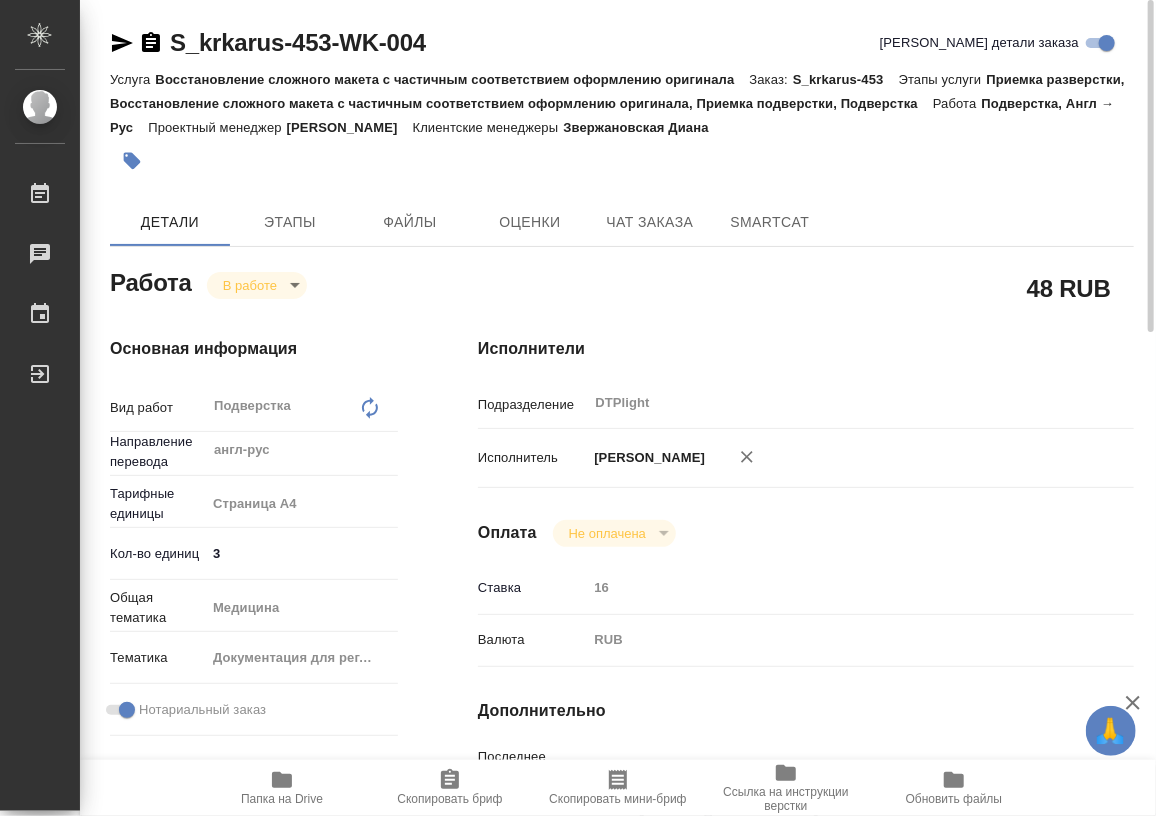 click on "Папка на Drive" at bounding box center [282, 787] 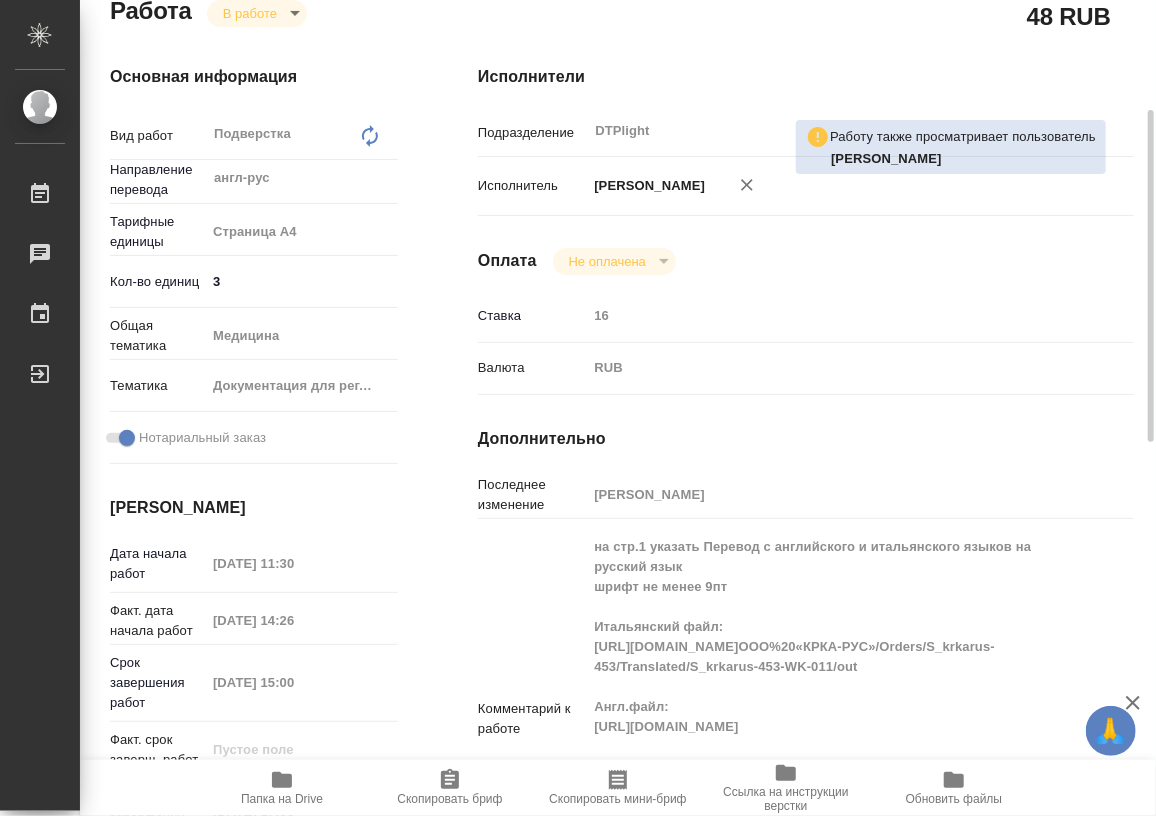 scroll, scrollTop: 454, scrollLeft: 0, axis: vertical 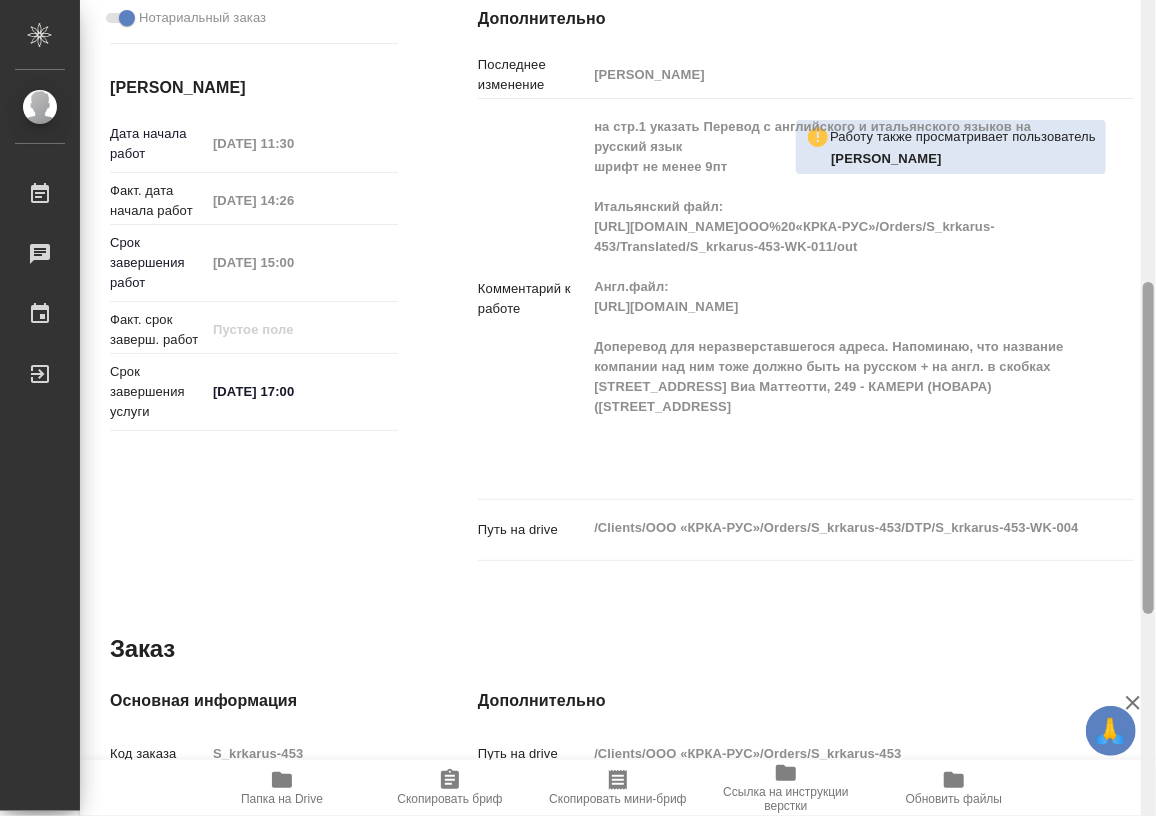 drag, startPoint x: 1145, startPoint y: 272, endPoint x: 1130, endPoint y: 368, distance: 97.16481 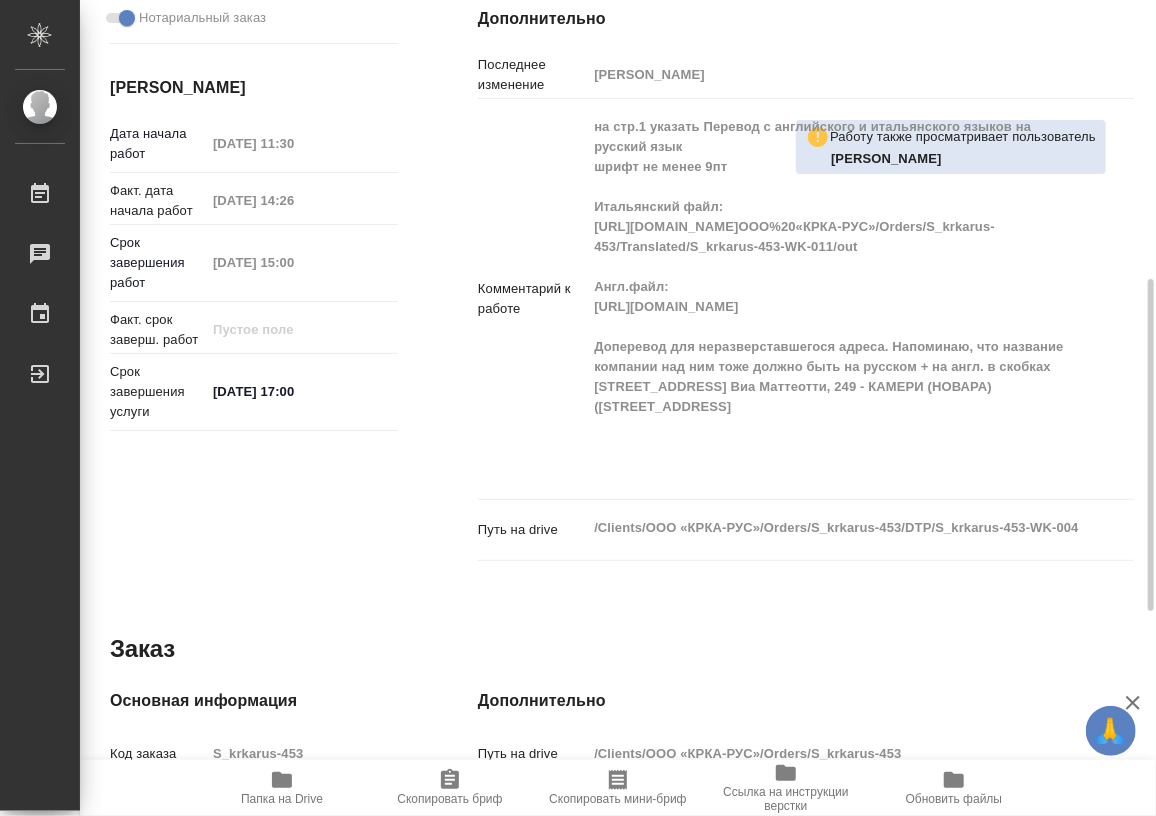 scroll, scrollTop: 690, scrollLeft: 0, axis: vertical 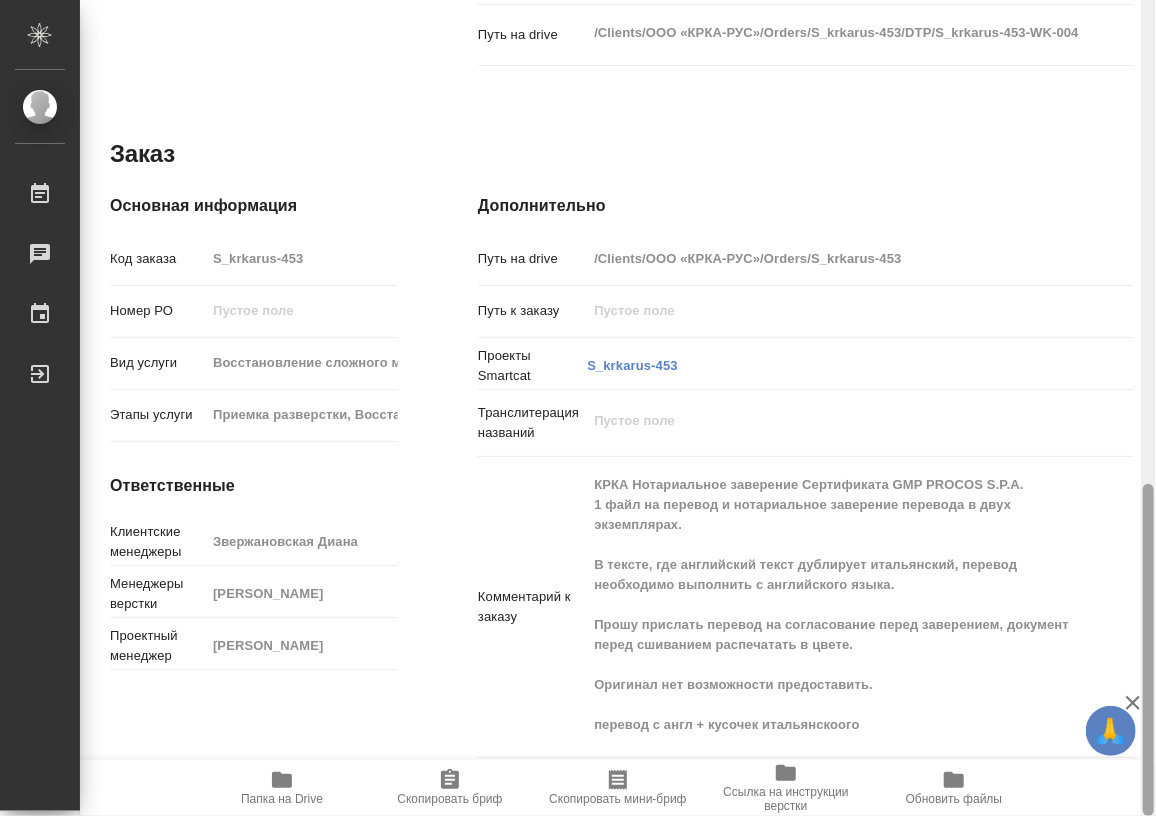 drag, startPoint x: 1148, startPoint y: 349, endPoint x: 1147, endPoint y: 577, distance: 228.0022 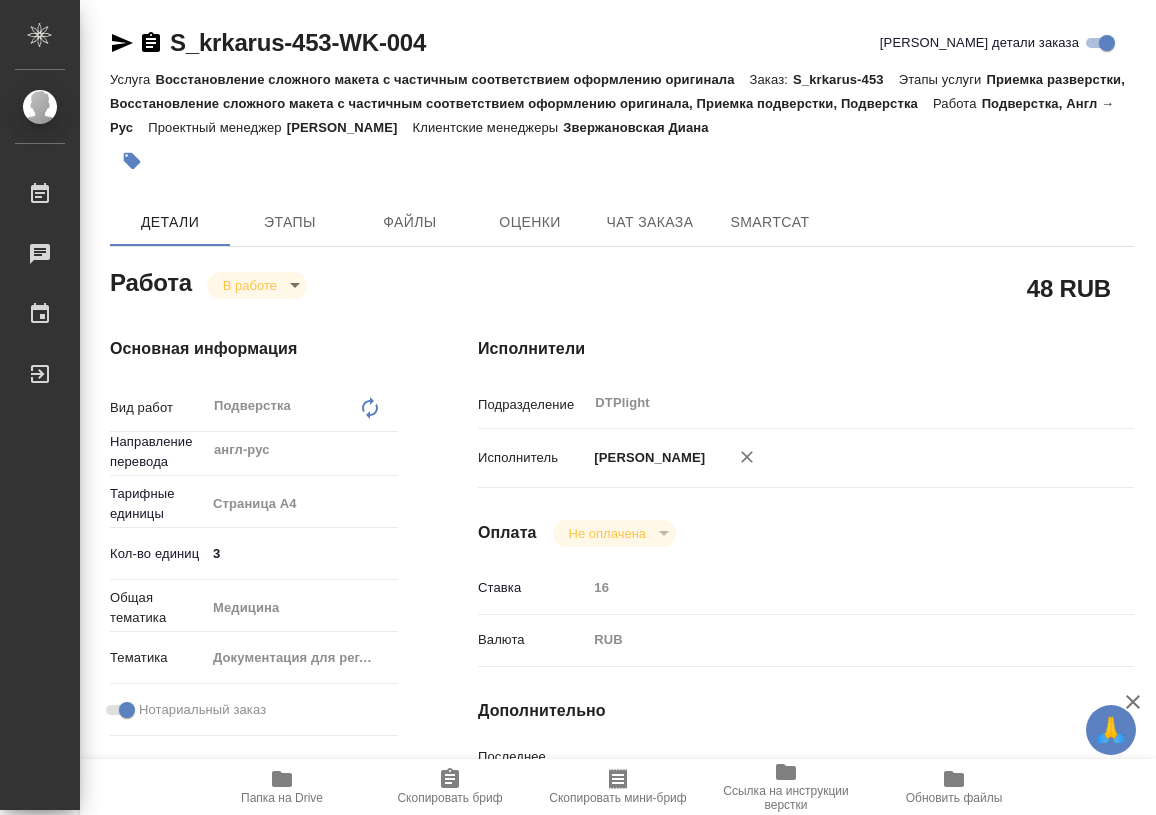 type on "x" 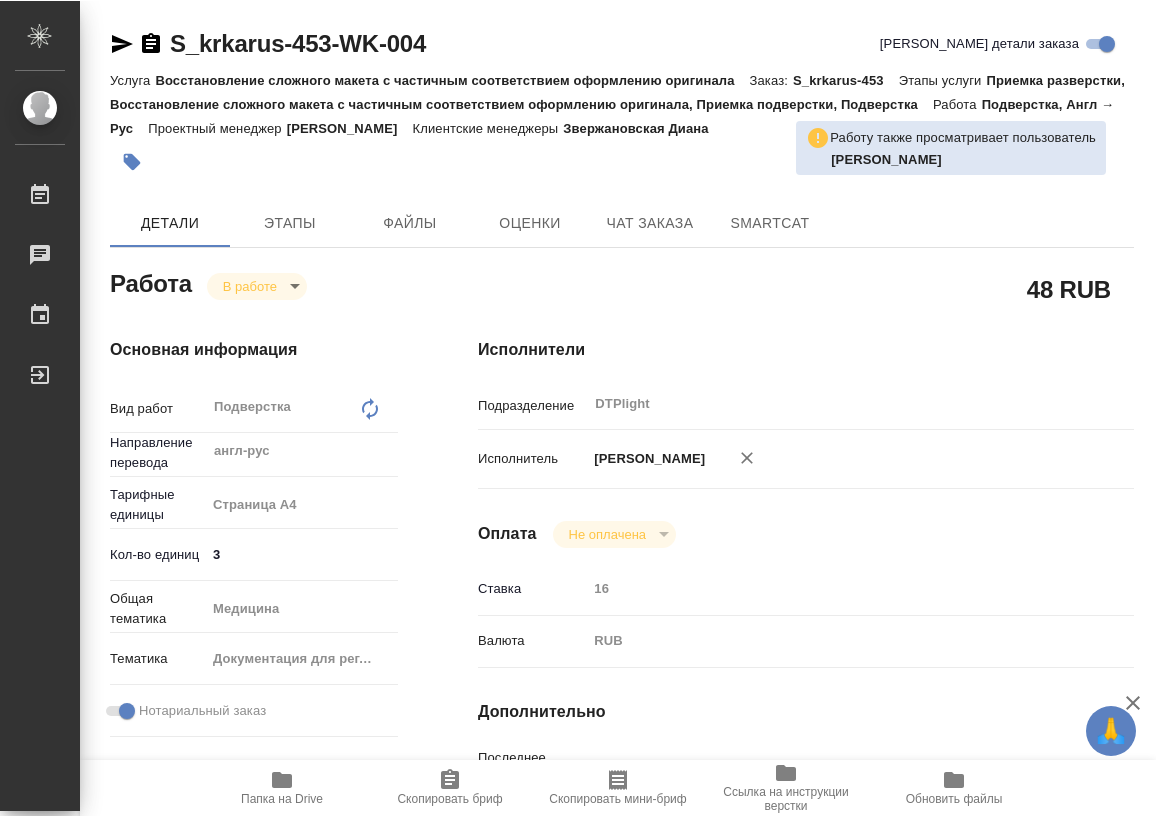 scroll, scrollTop: 0, scrollLeft: 0, axis: both 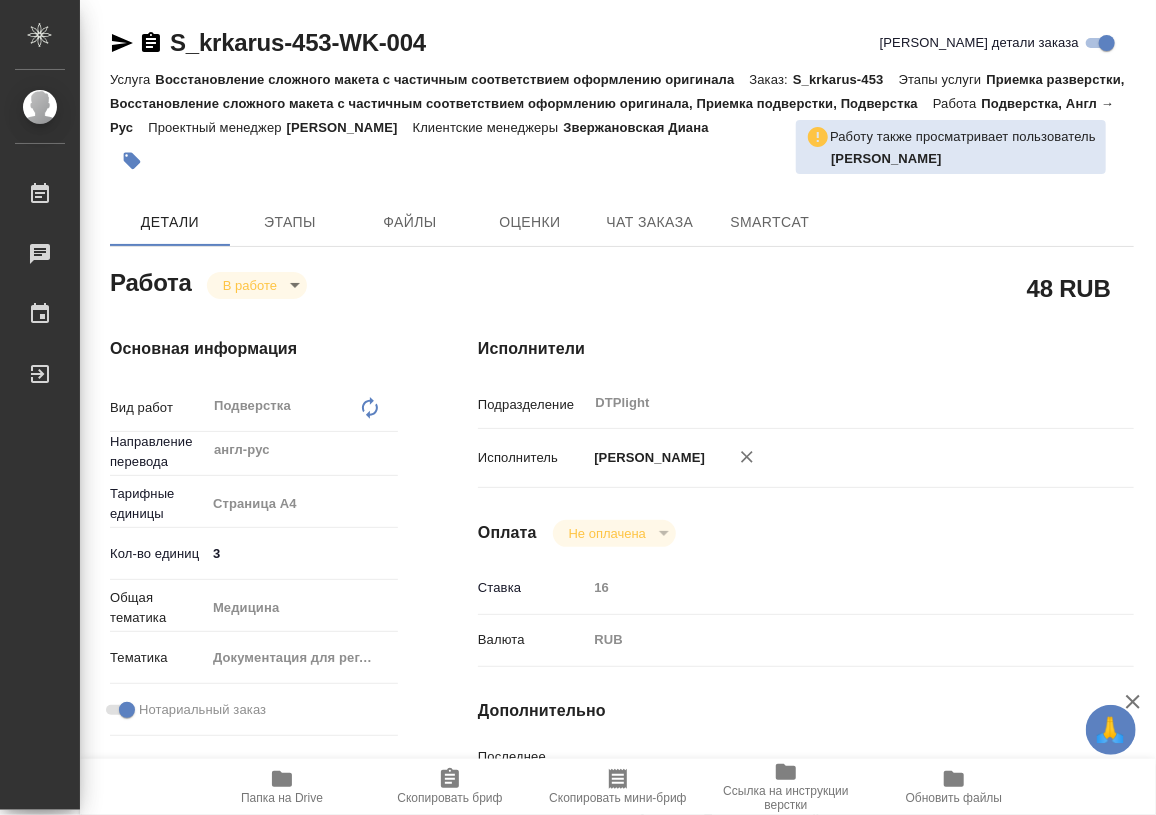 type on "x" 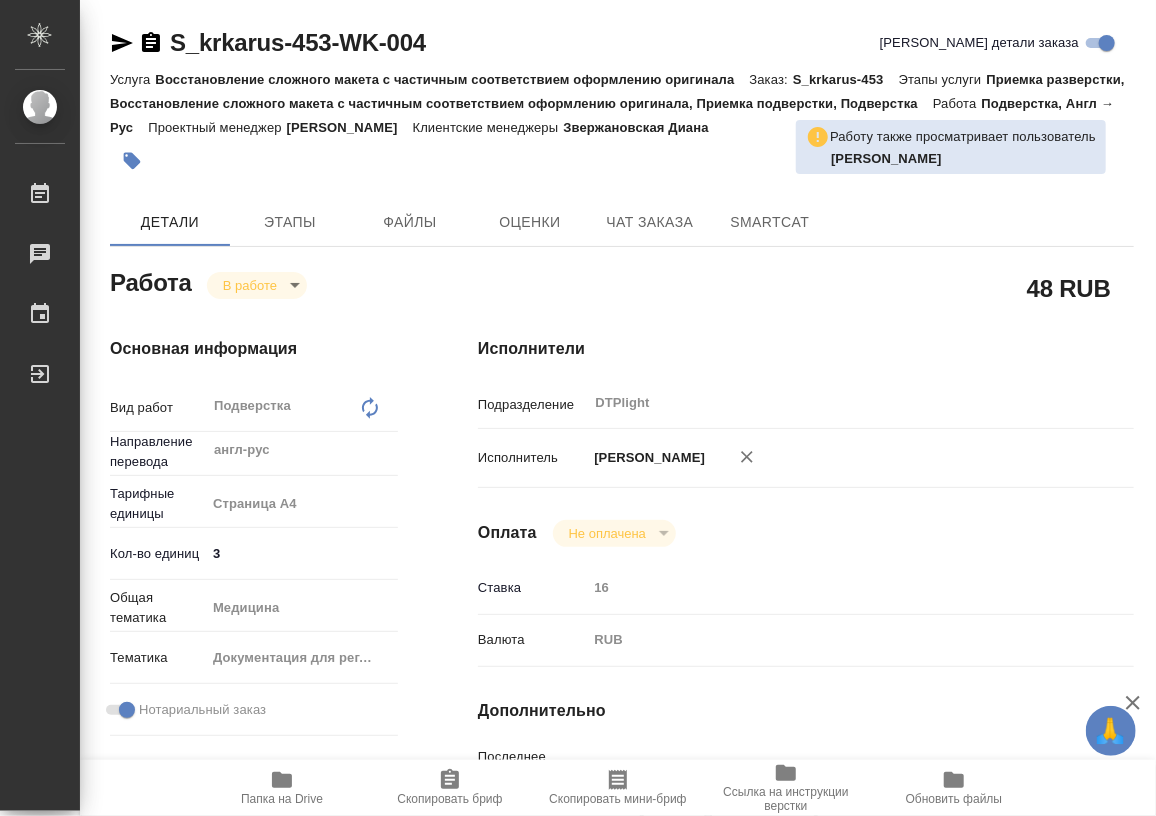 type on "x" 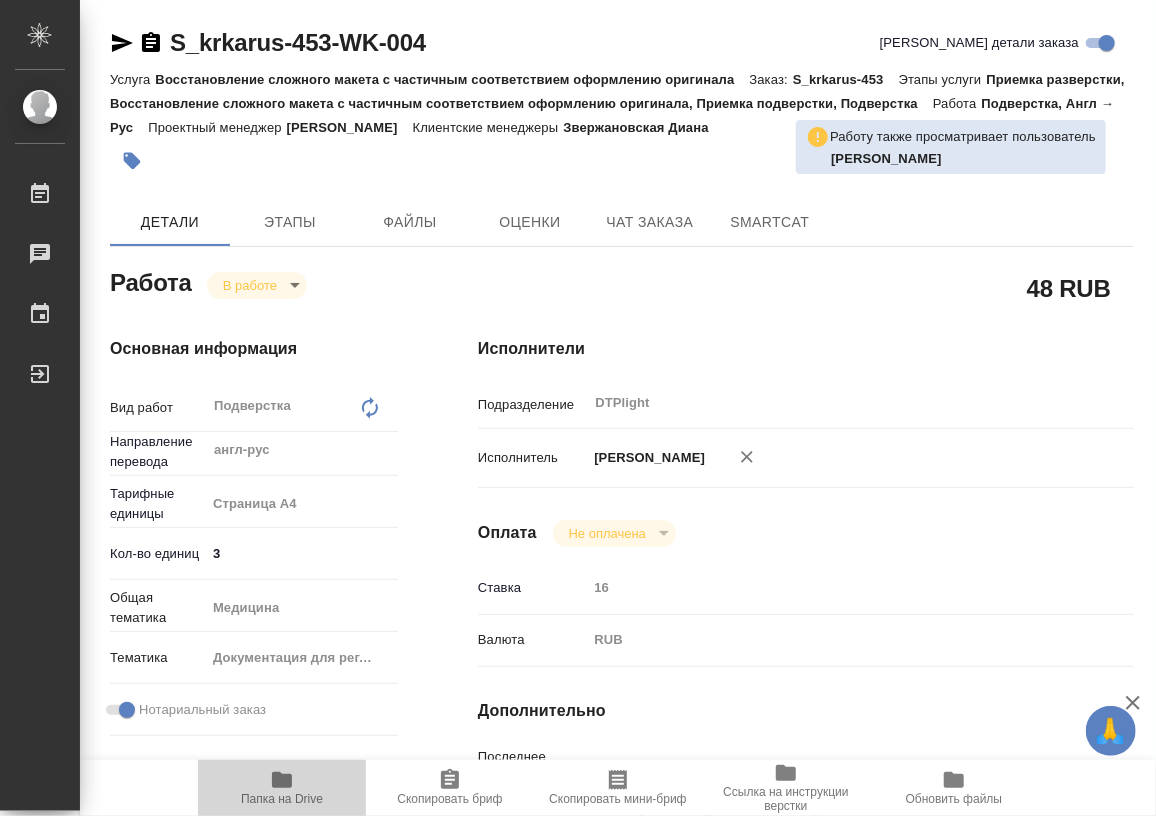 click on "Папка на Drive" at bounding box center (282, 787) 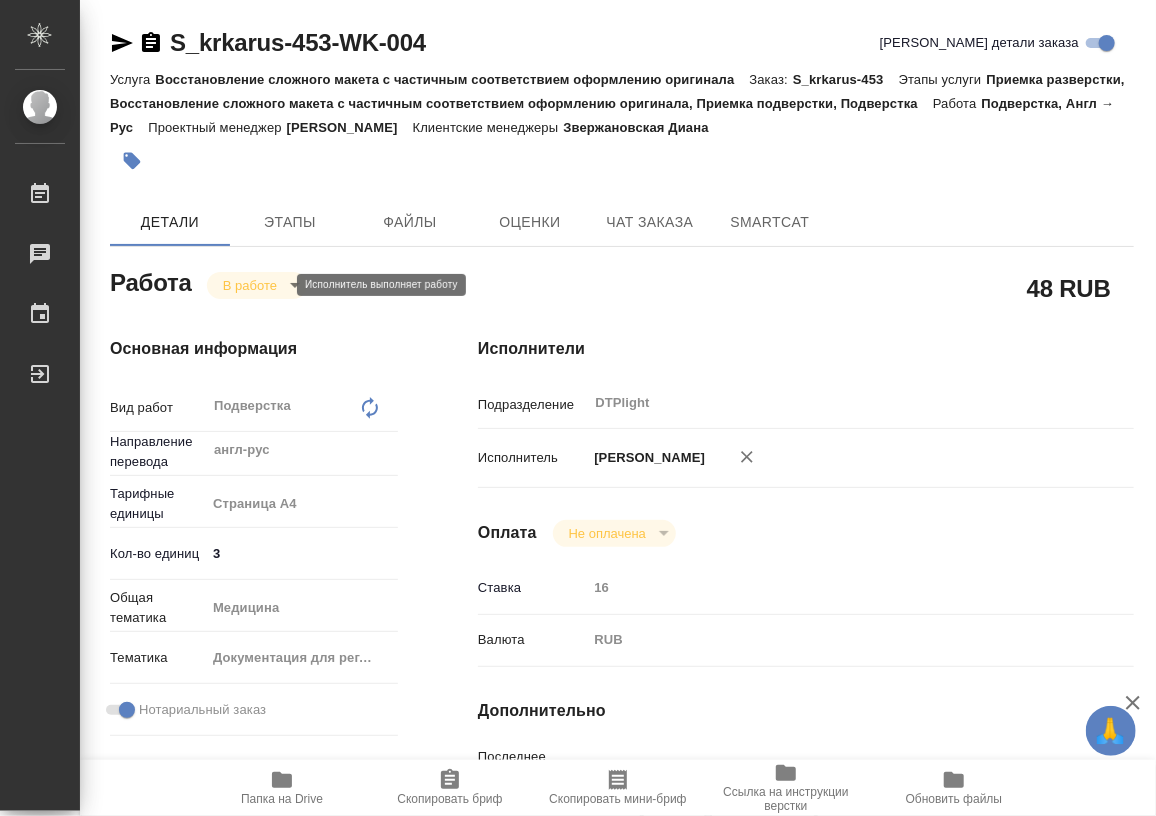 click on "🙏 .cls-1
fill:#fff;
AWATERA Работы 0 Чаты График Выйти S_krkarus-453-WK-004 Кратко детали заказа Услуга Восстановление сложного макета с частичным соответствием оформлению оригинала Заказ: S_krkarus-453 Этапы услуги Приемка разверстки, Восстановление сложного макета с частичным соответствием оформлению оригинала, Приемка подверстки, Подверстка Работа Подверстка, Англ → Рус Проектный менеджер Грабко Мария Клиентские менеджеры Звержановская Диана Детали Этапы Файлы Оценки Чат заказа SmartCat Работа В работе inProgress 48 RUB Основная информация Вид работ Подверстка x ​" at bounding box center [578, 408] 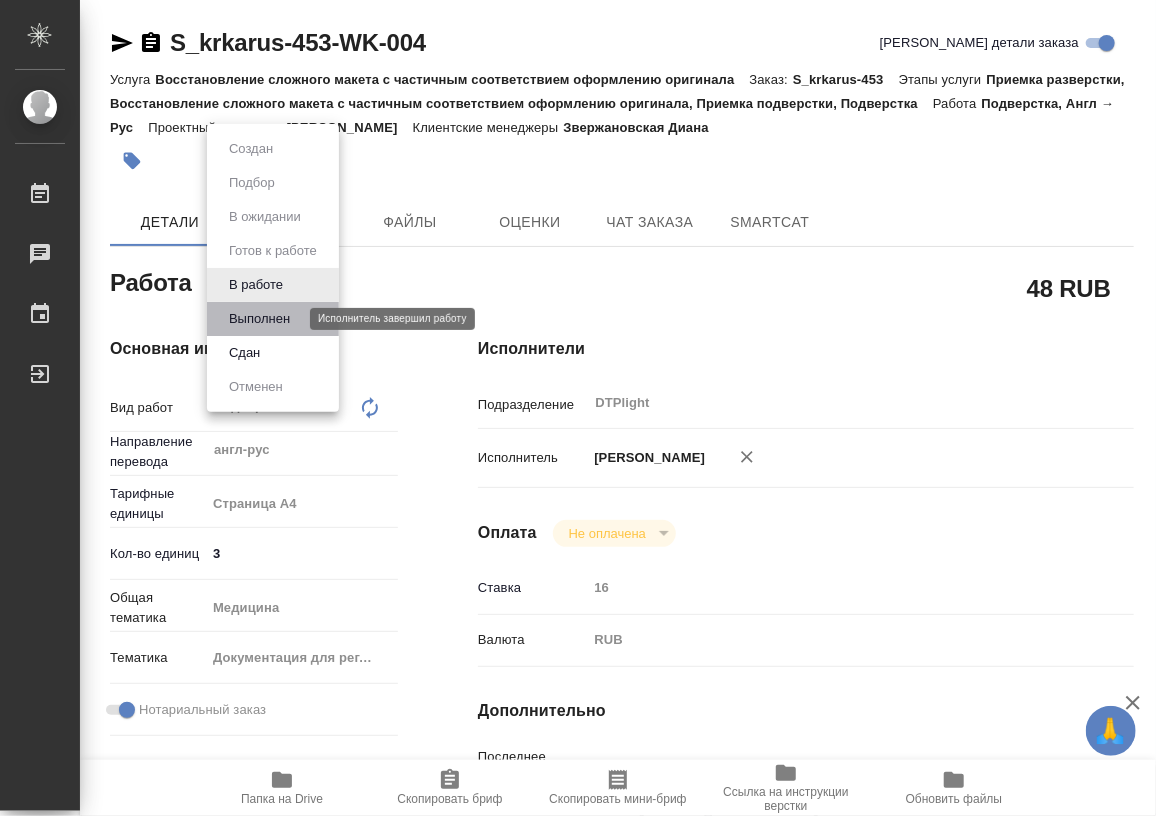 click on "Выполнен" at bounding box center [259, 319] 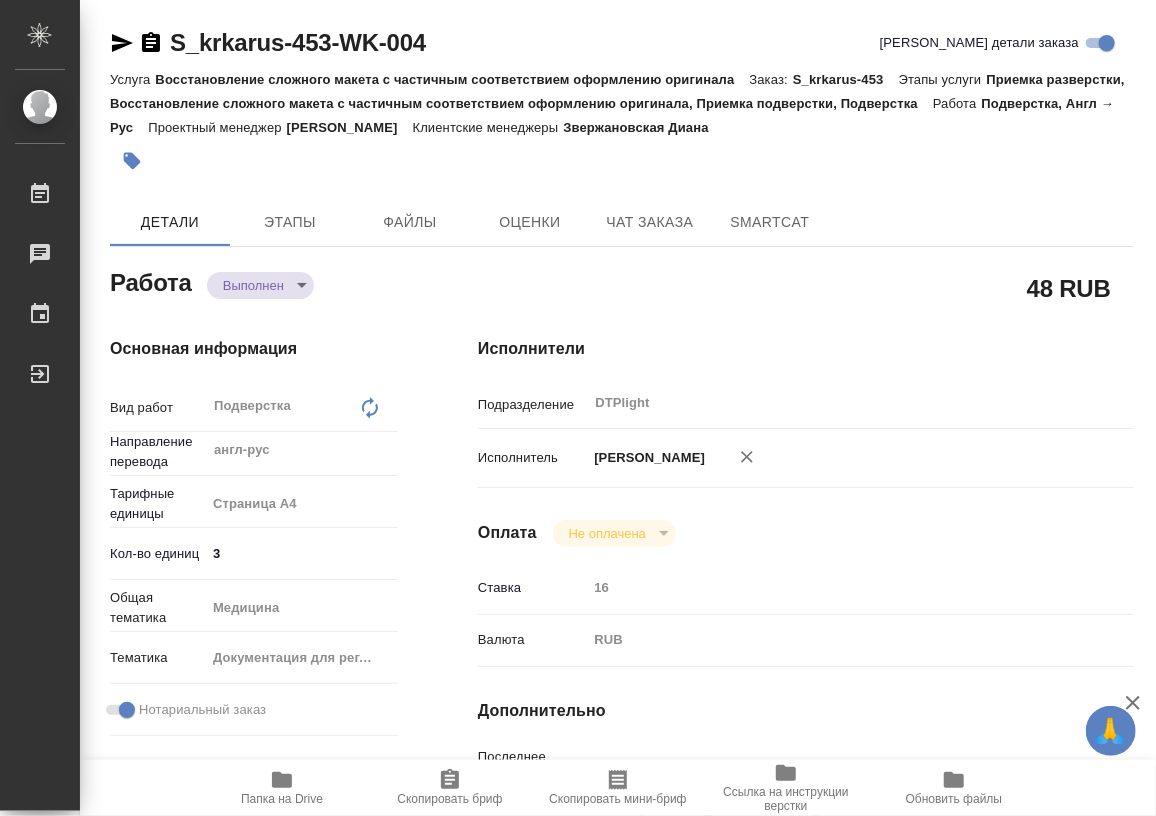 type on "x" 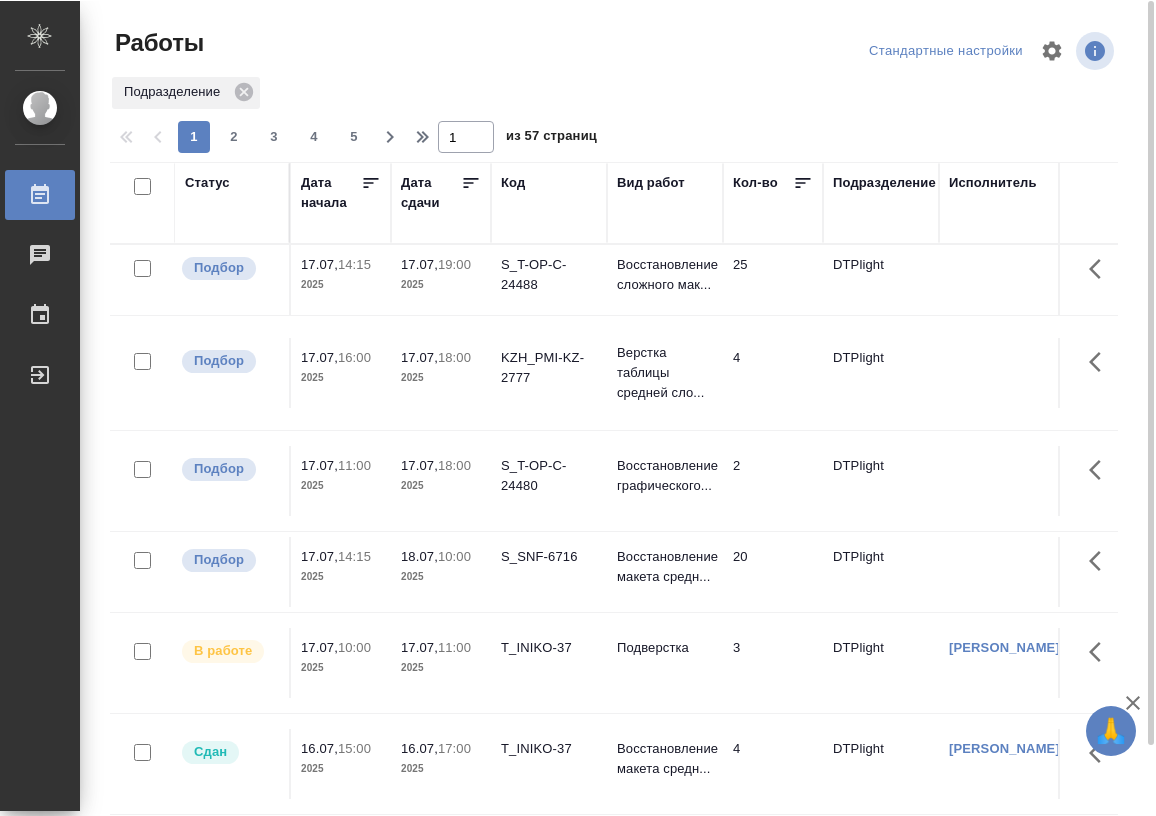 scroll, scrollTop: 0, scrollLeft: 0, axis: both 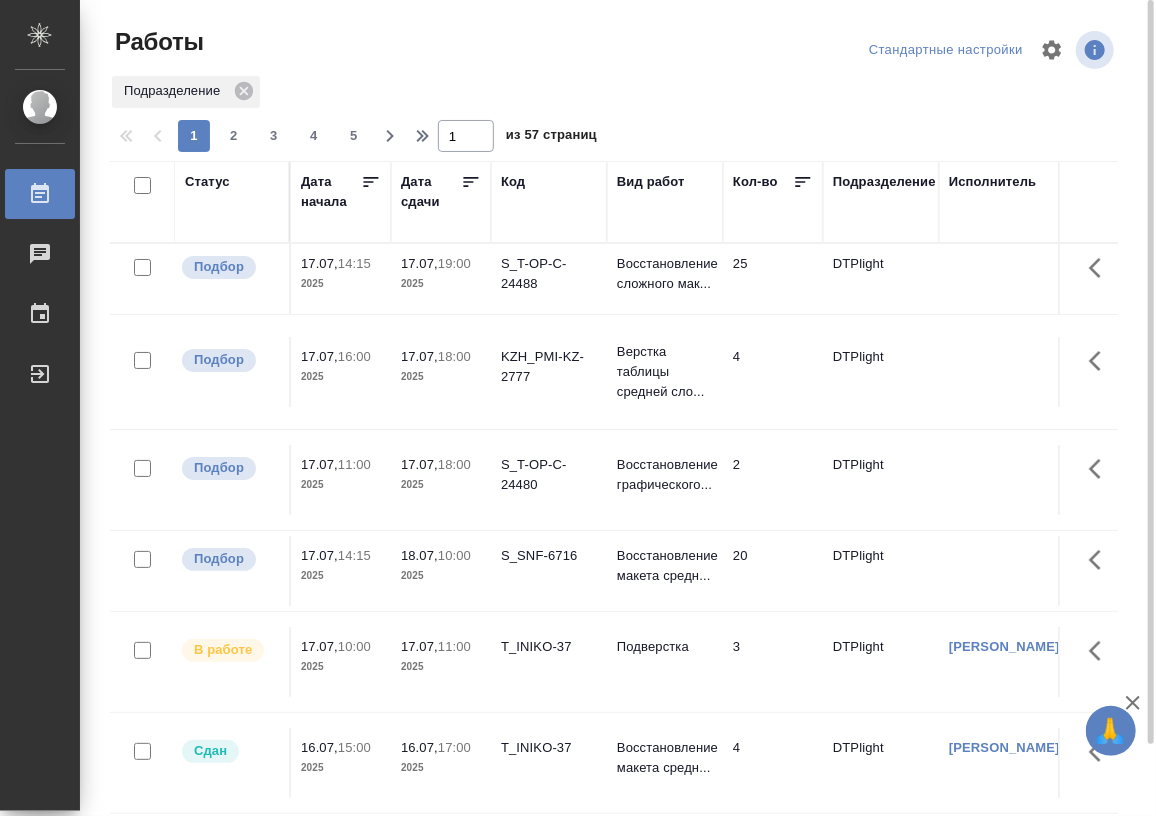 click on "Статус" at bounding box center [207, 182] 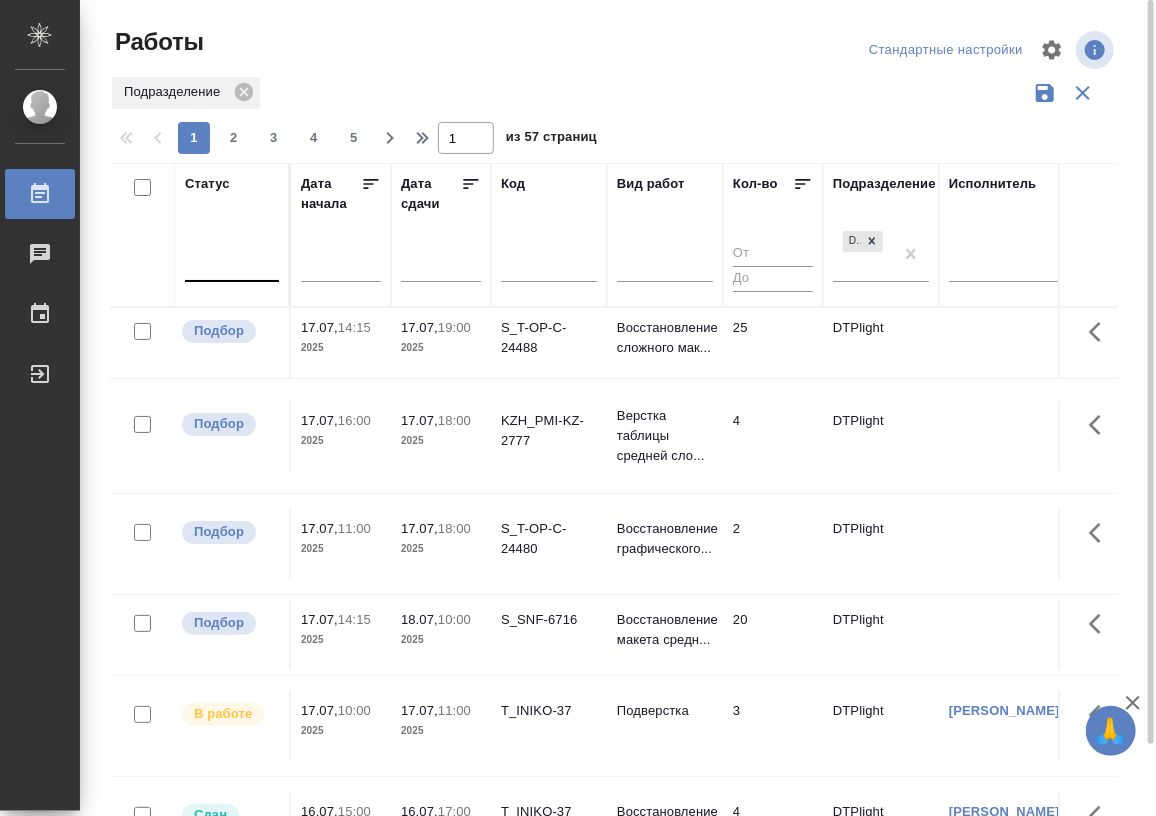 click at bounding box center [232, 261] 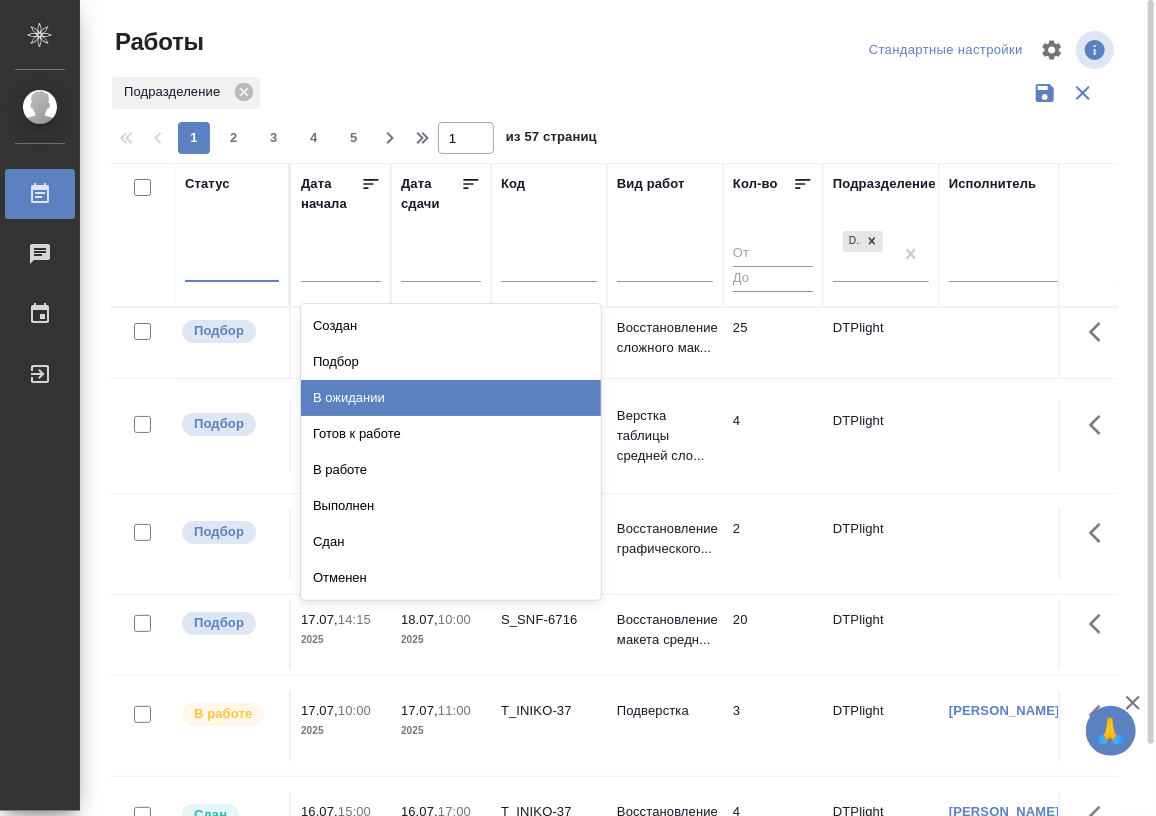 click on "В ожидании" at bounding box center (451, 398) 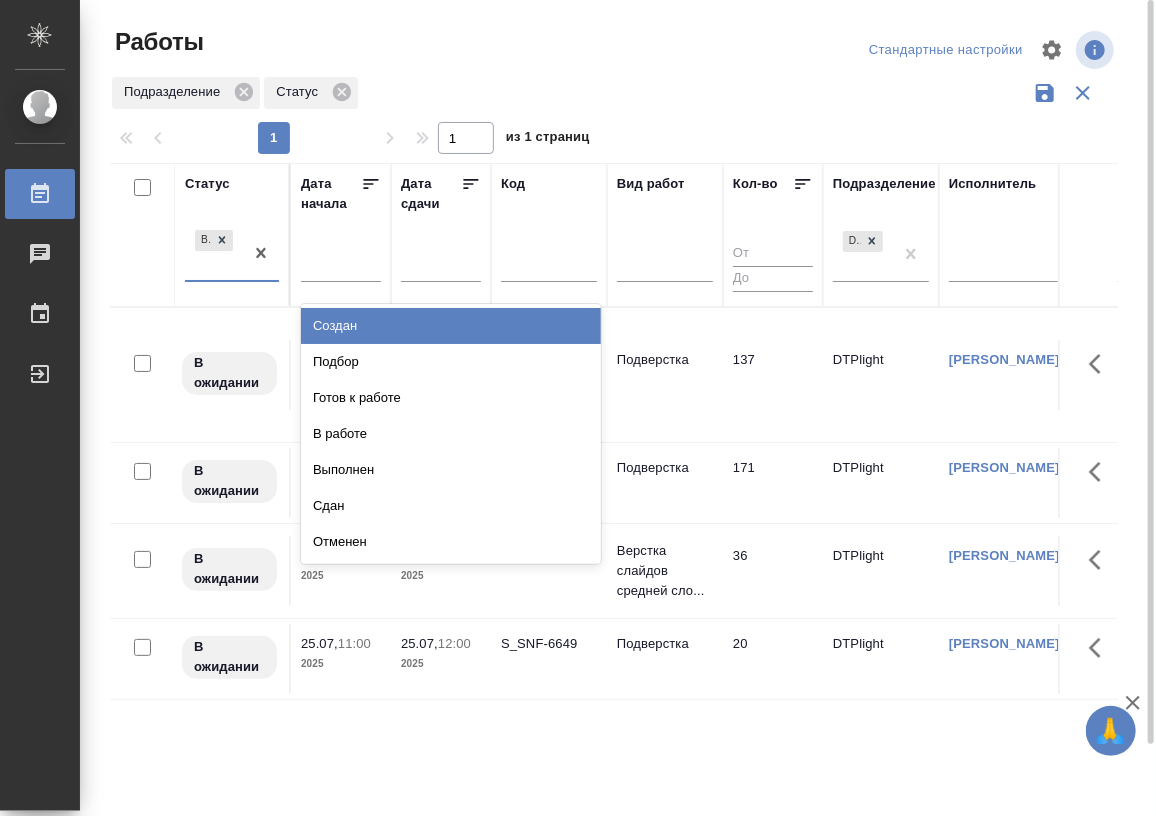 click on "В ожидании" at bounding box center [214, 253] 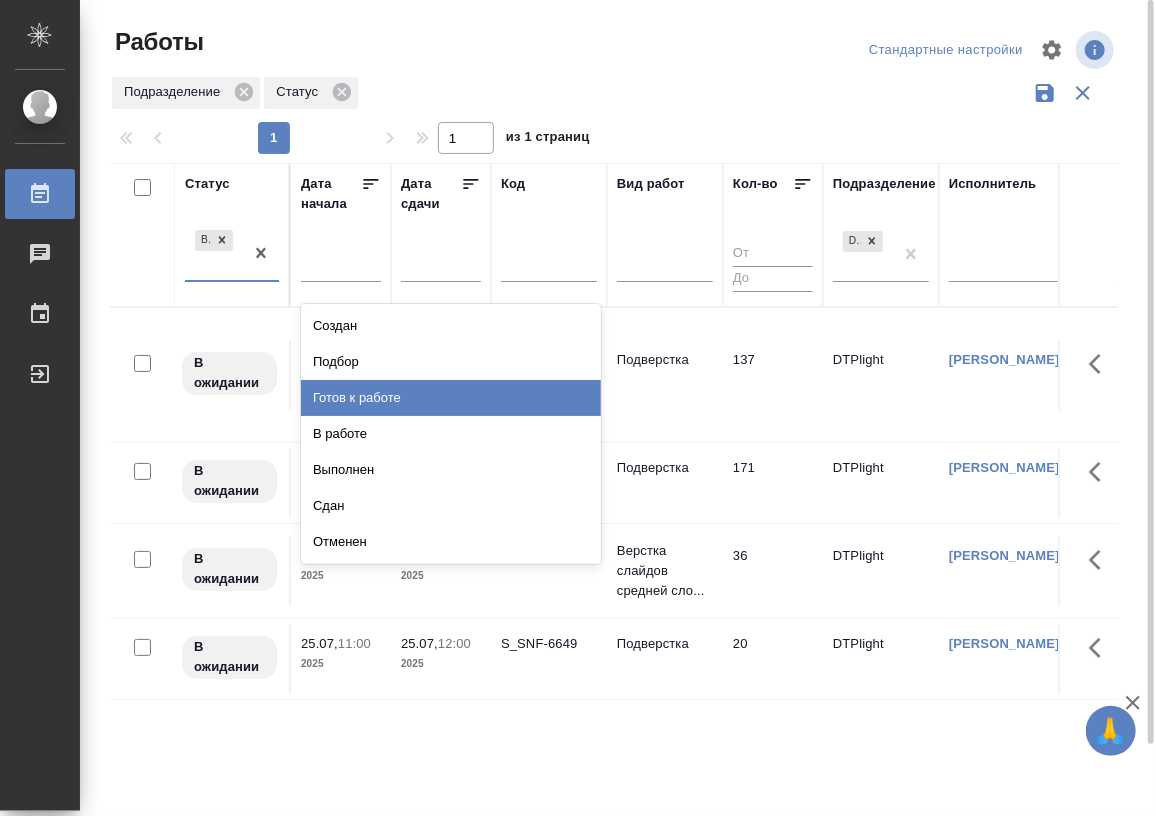 click on "Готов к работе" at bounding box center [451, 398] 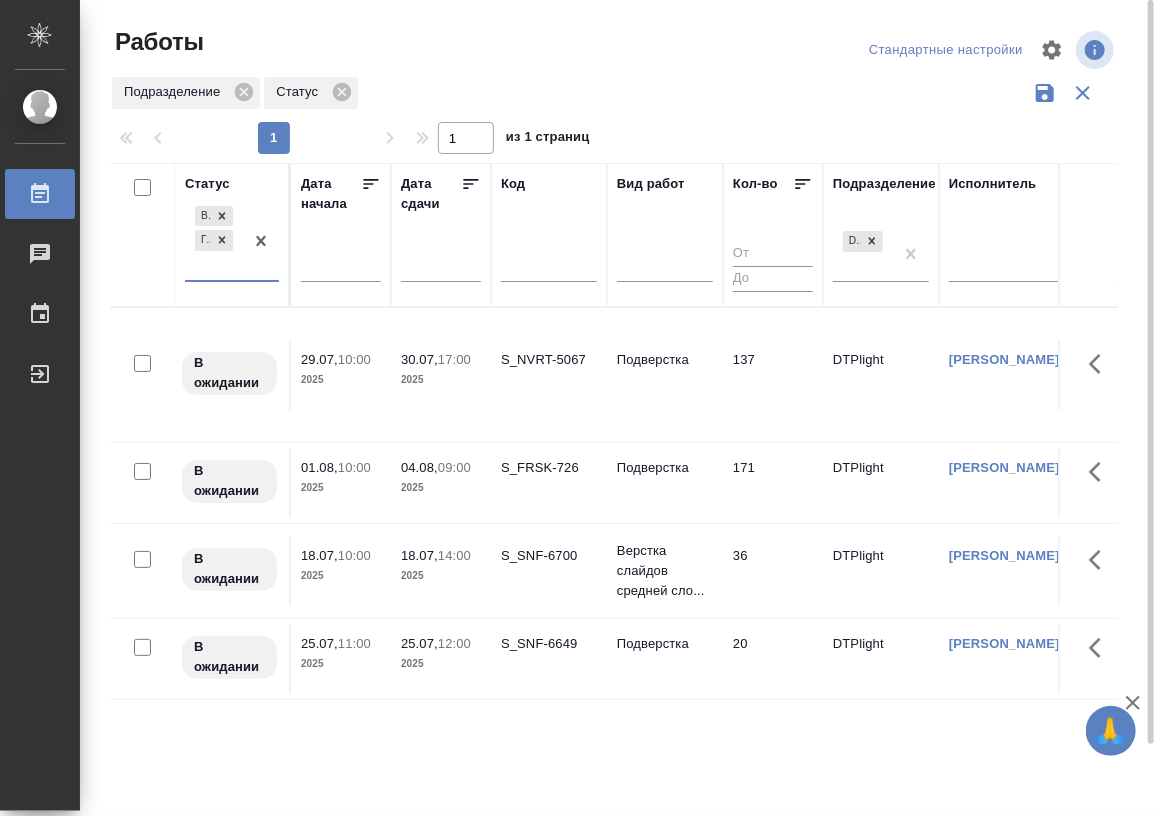 click at bounding box center [261, 241] 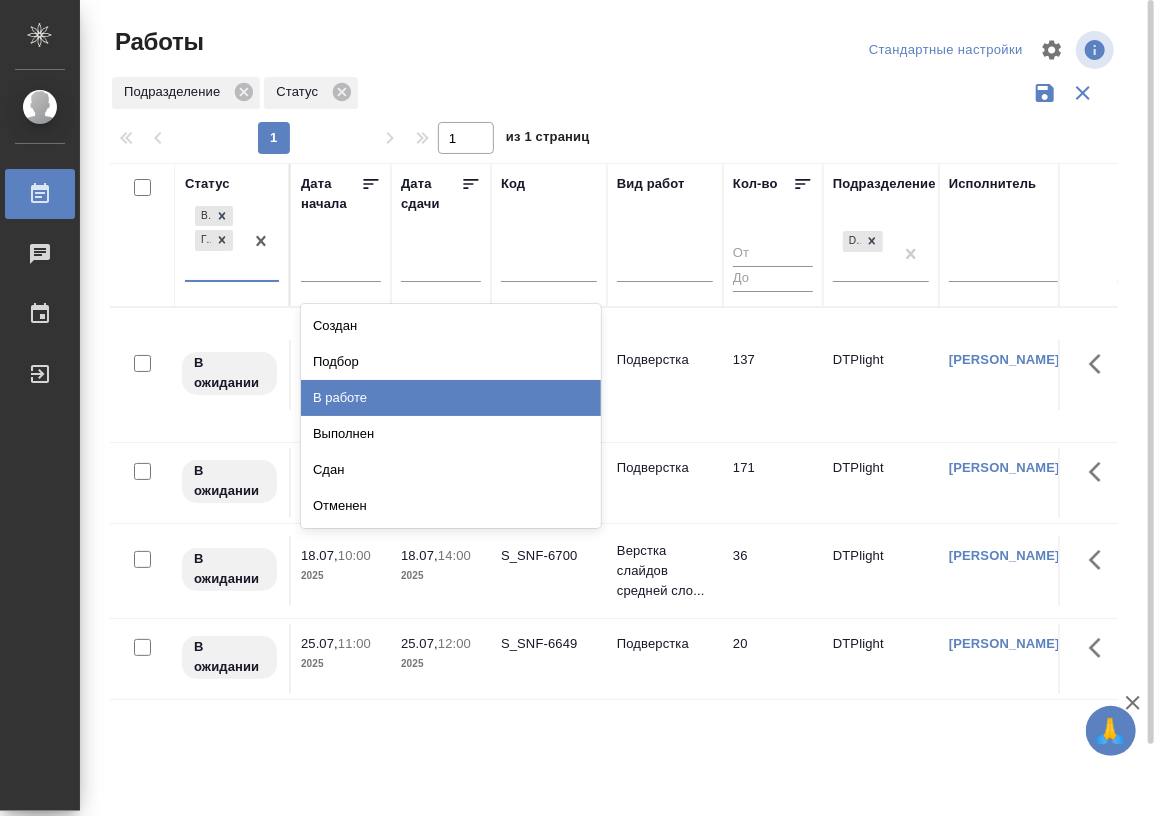 click on "В работе" at bounding box center [451, 398] 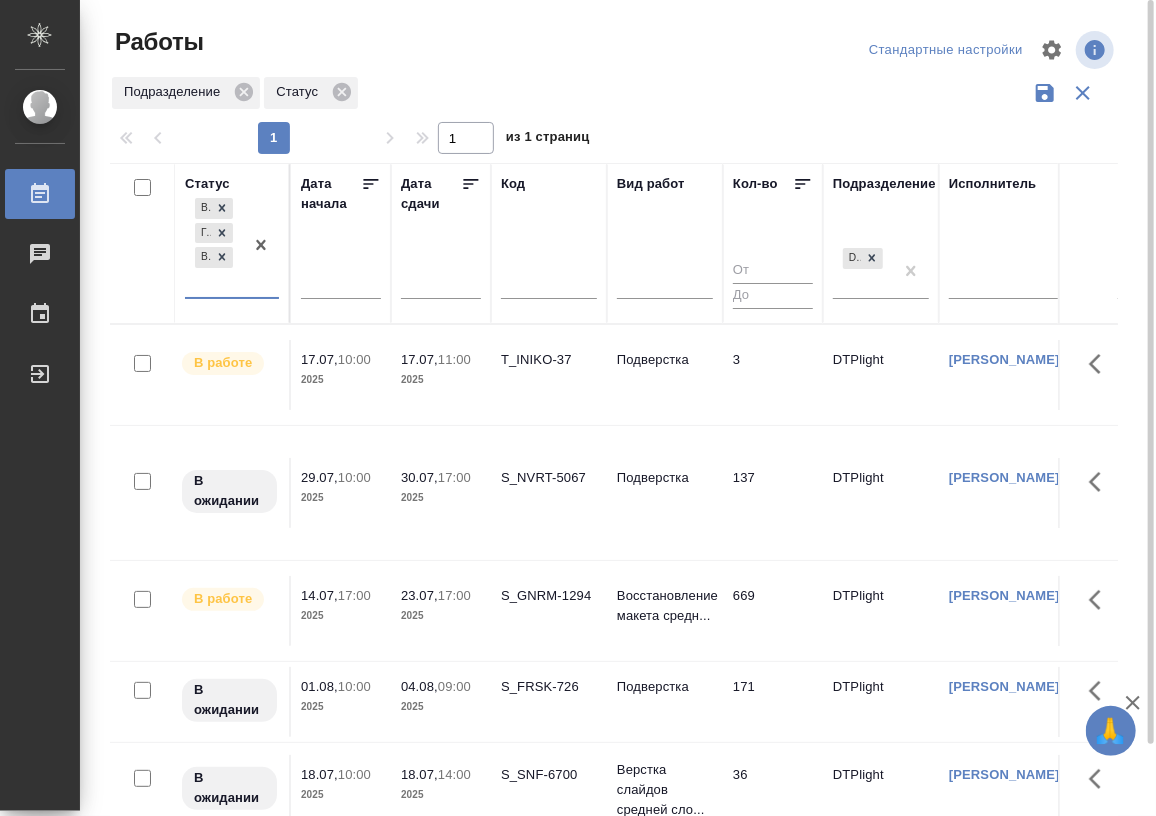 click at bounding box center [261, 245] 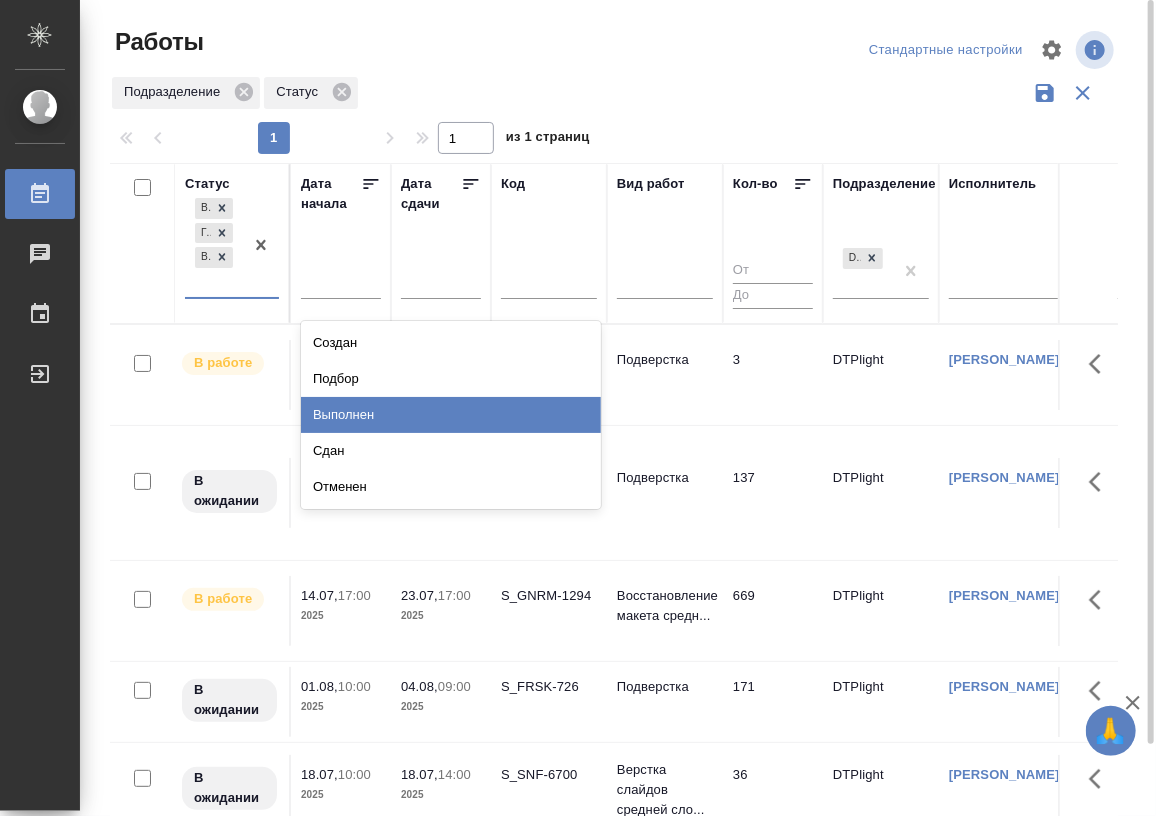 click on "Выполнен" at bounding box center (451, 415) 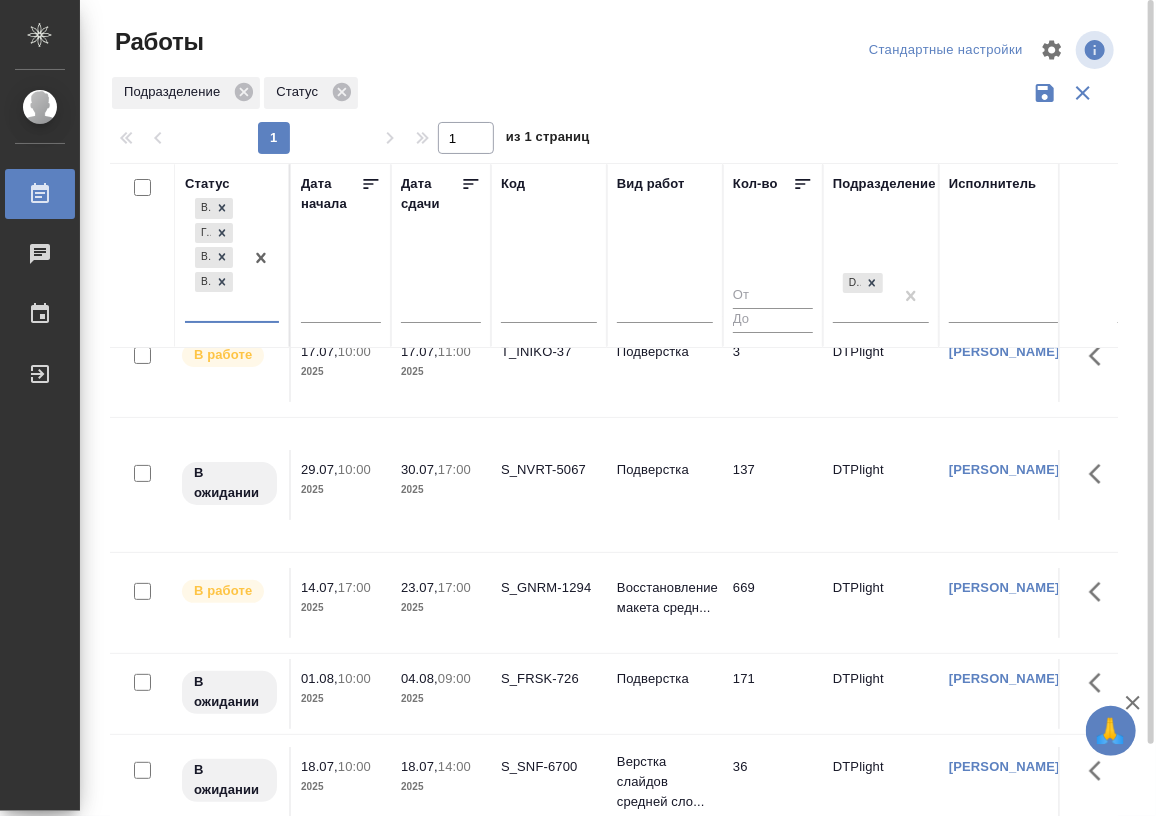 scroll, scrollTop: 20, scrollLeft: 0, axis: vertical 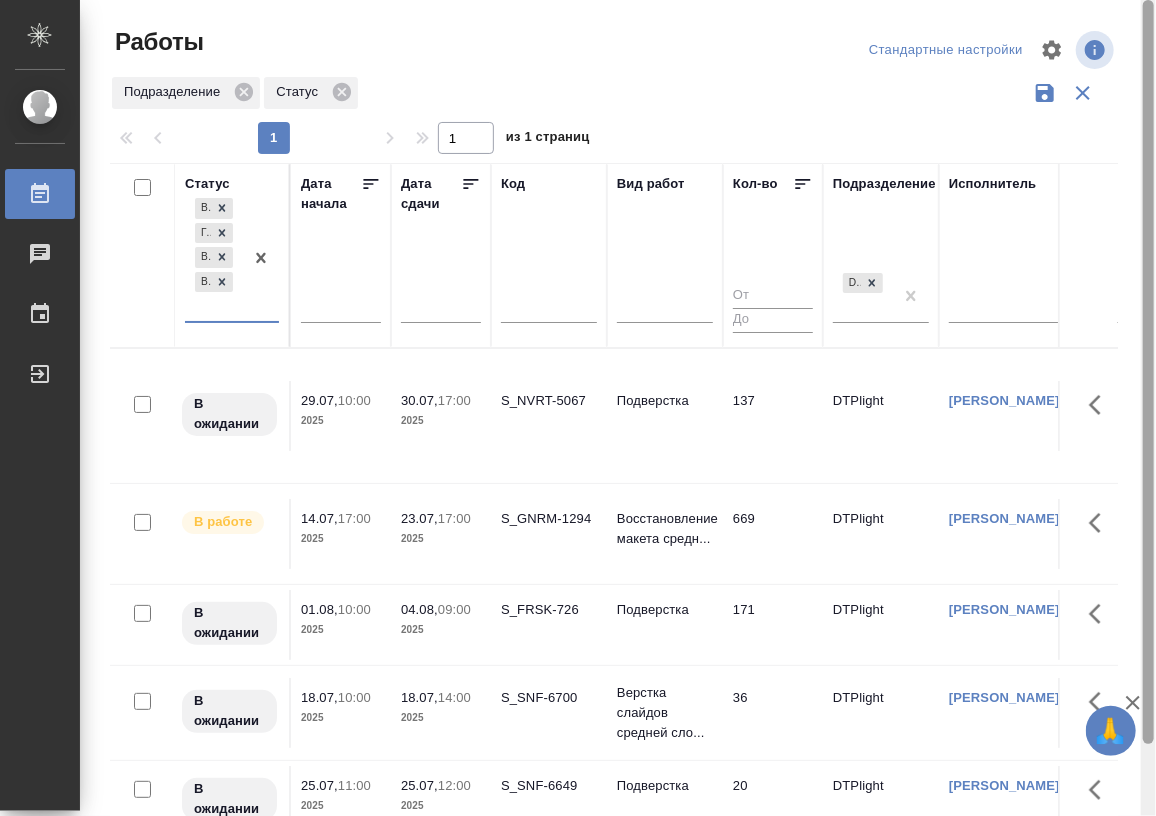 drag, startPoint x: 1148, startPoint y: 340, endPoint x: 1080, endPoint y: 173, distance: 180.31361 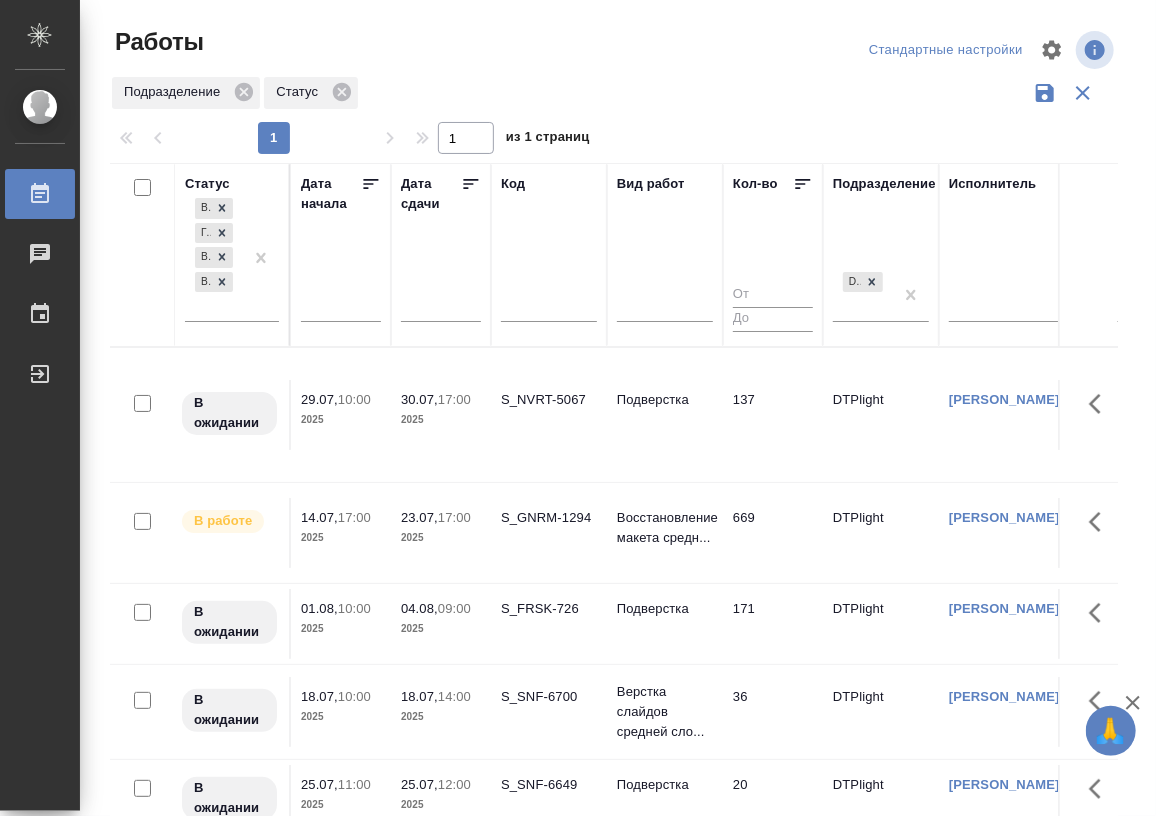 scroll, scrollTop: 77, scrollLeft: 0, axis: vertical 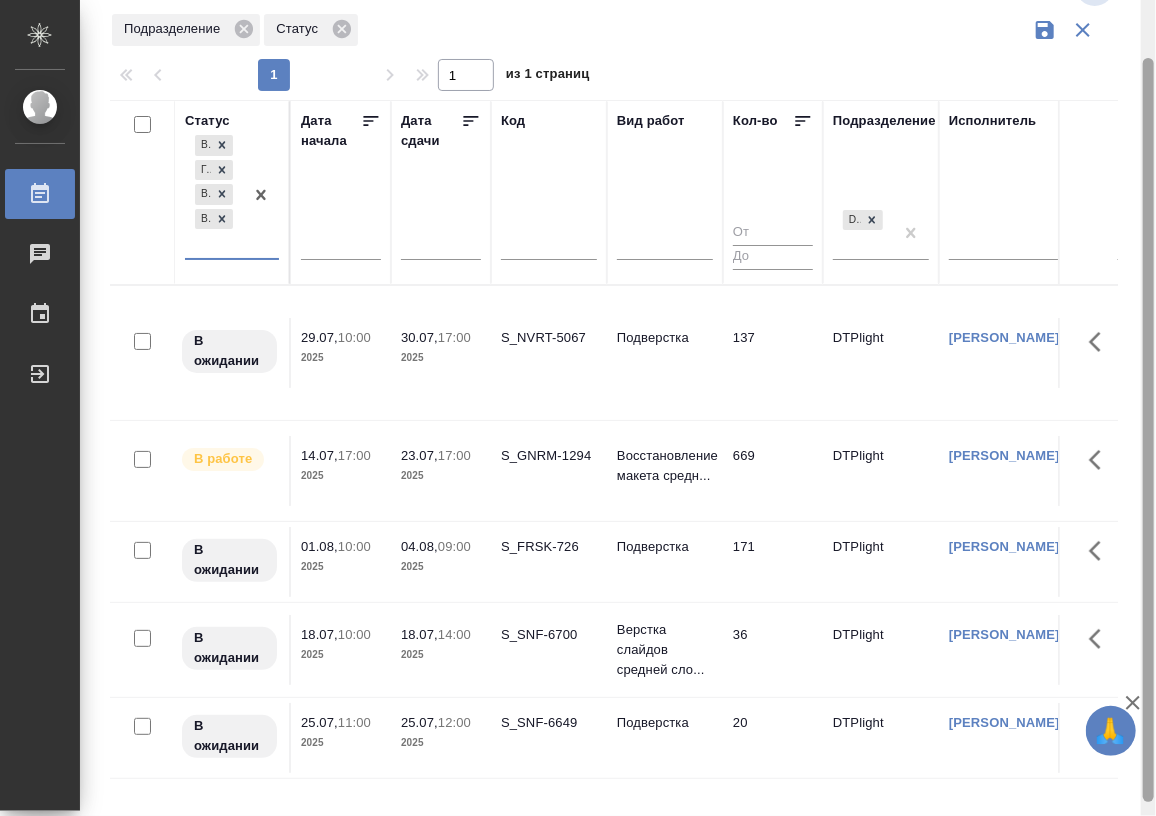 drag, startPoint x: 1150, startPoint y: 344, endPoint x: 1134, endPoint y: 403, distance: 61.13101 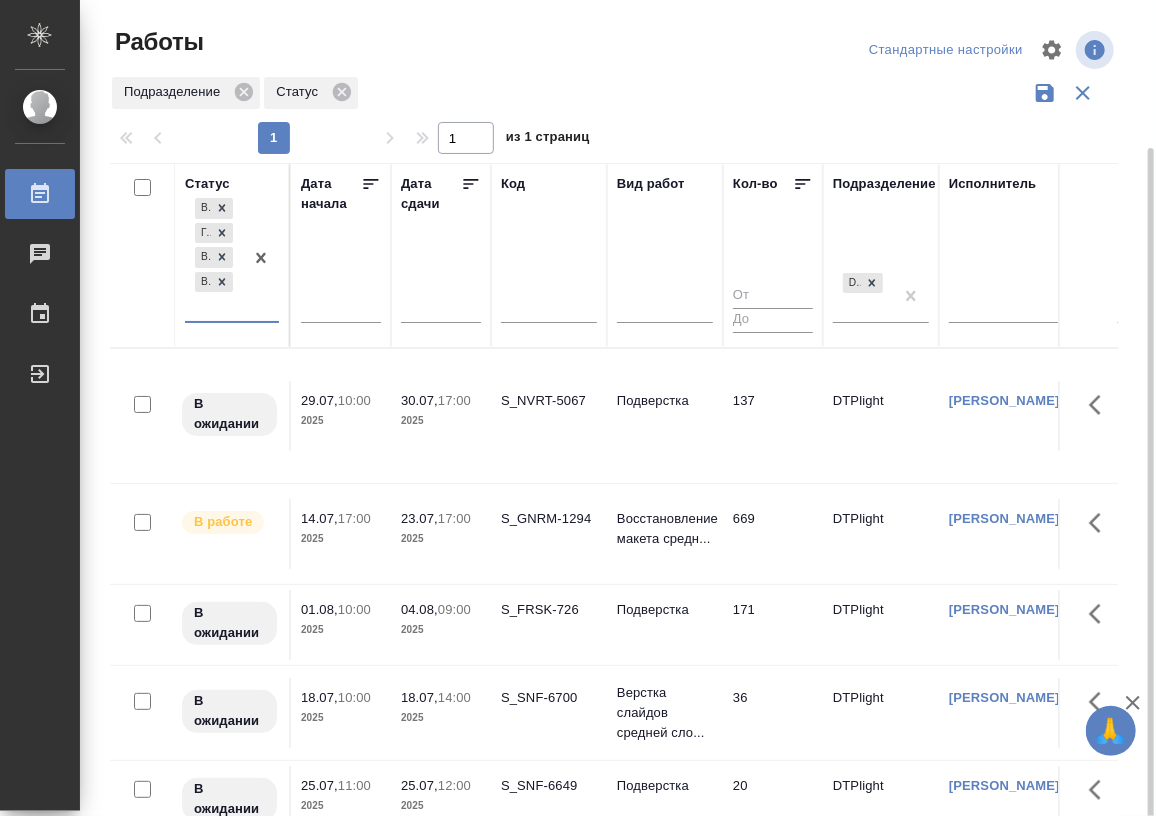 scroll, scrollTop: 77, scrollLeft: 0, axis: vertical 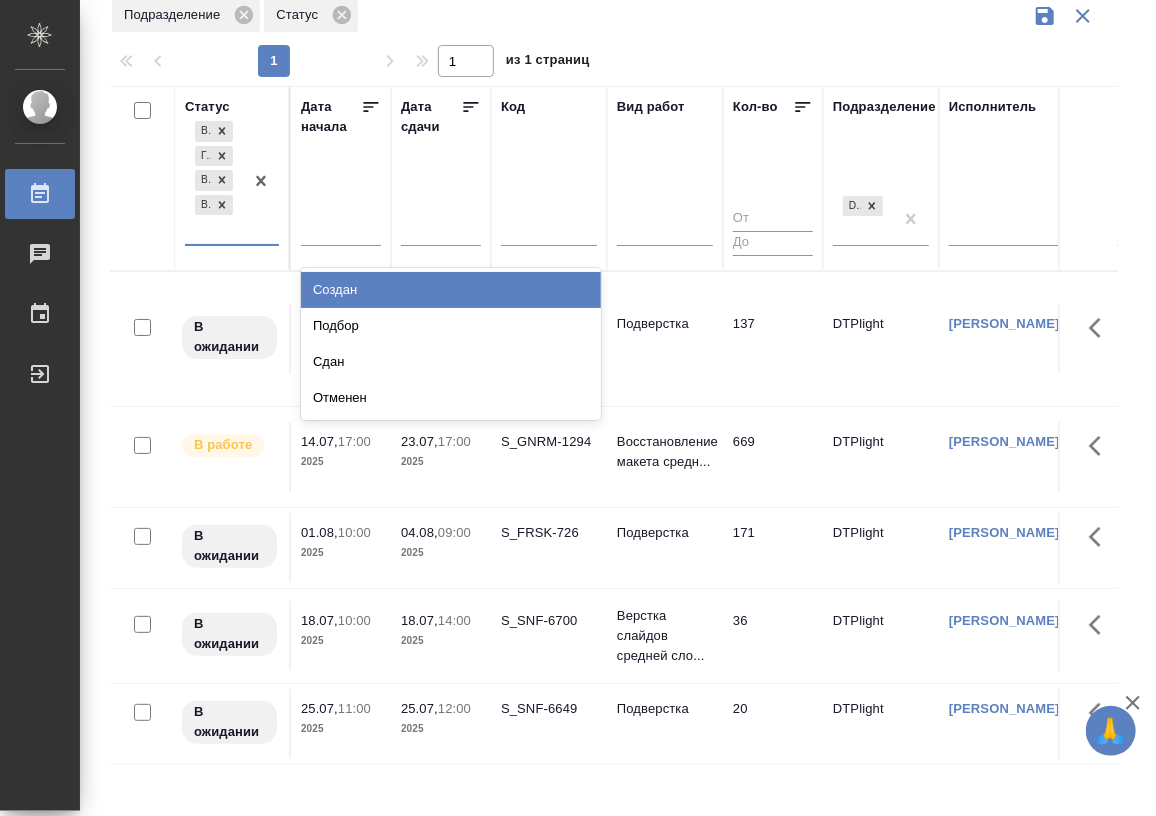 click on "В ожидании Готов к работе В работе Выполнен" at bounding box center [214, 180] 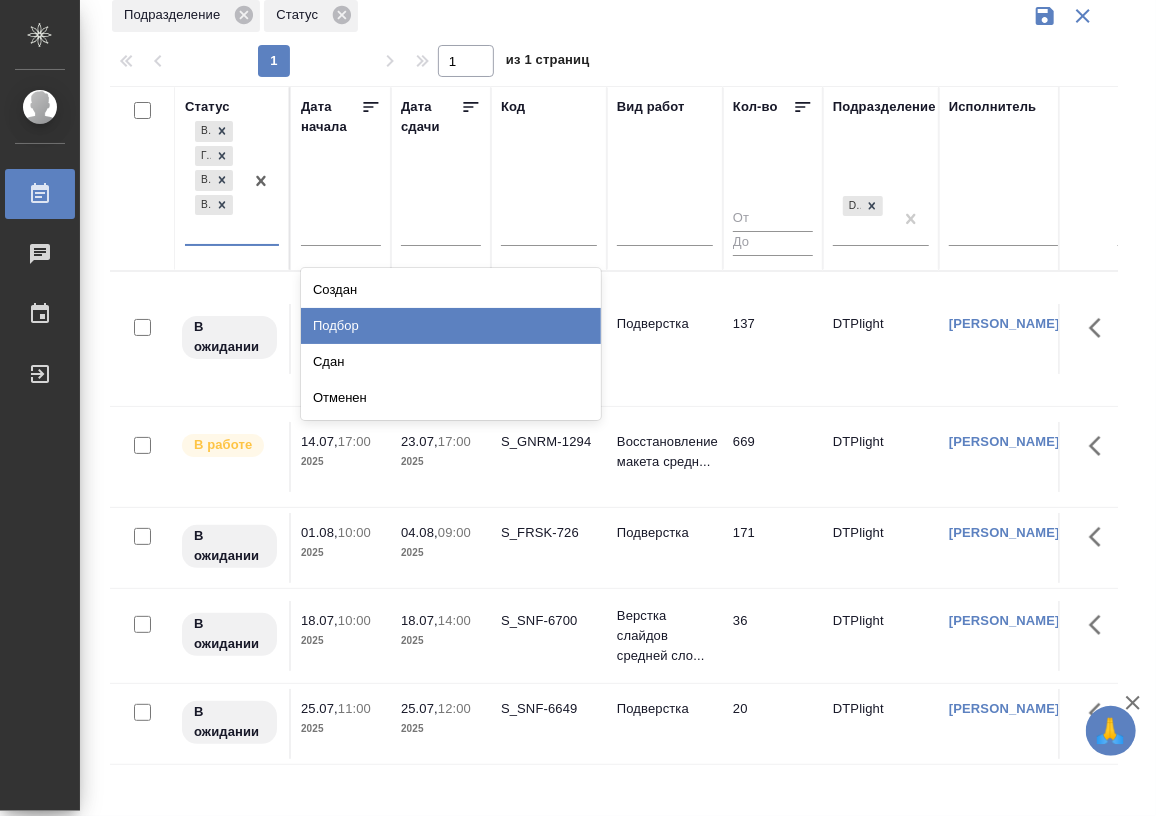 click on "Подбор" at bounding box center (451, 326) 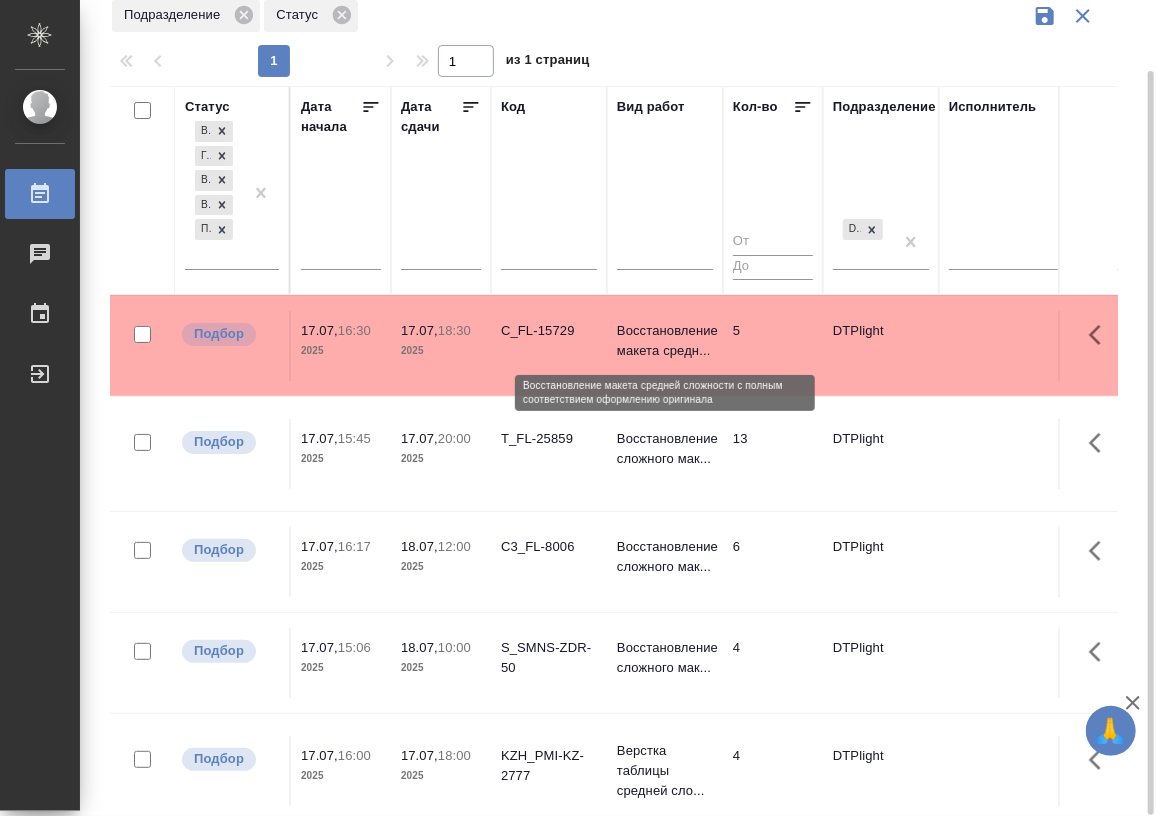 click on "Восстановление макета средн..." at bounding box center [665, 341] 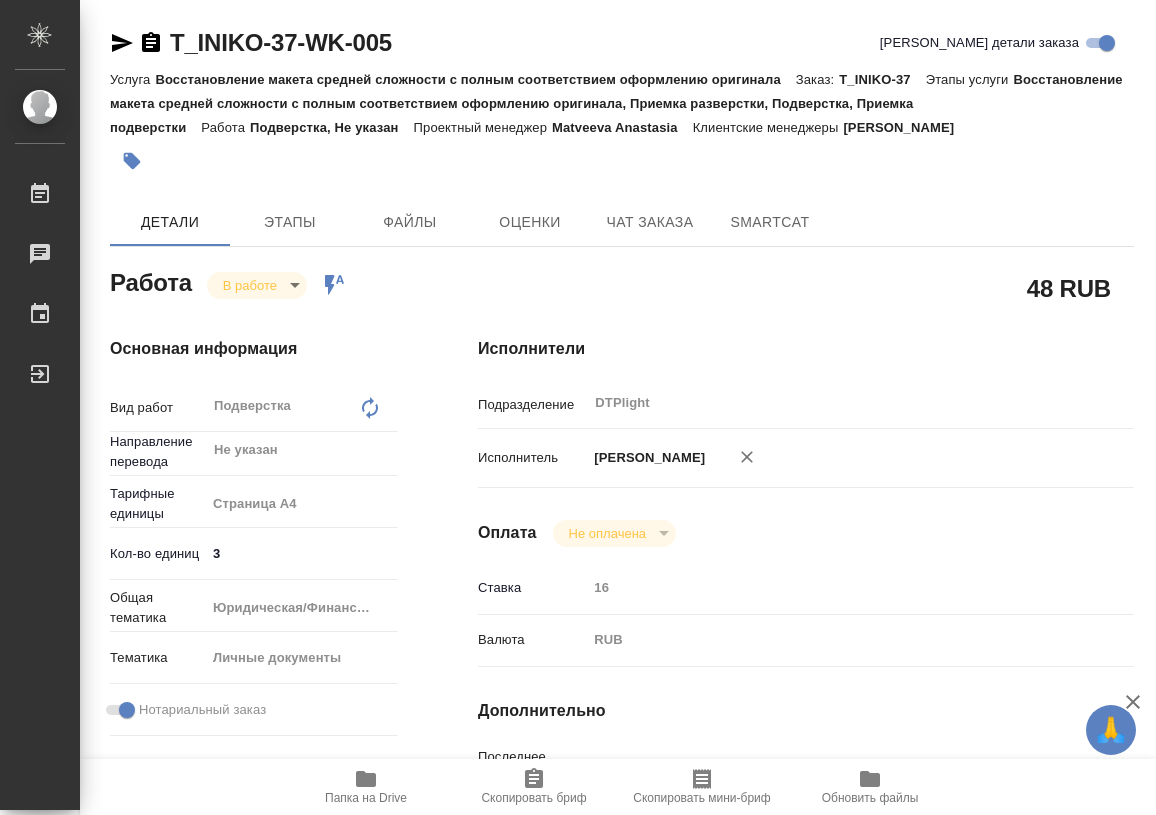 type on "x" 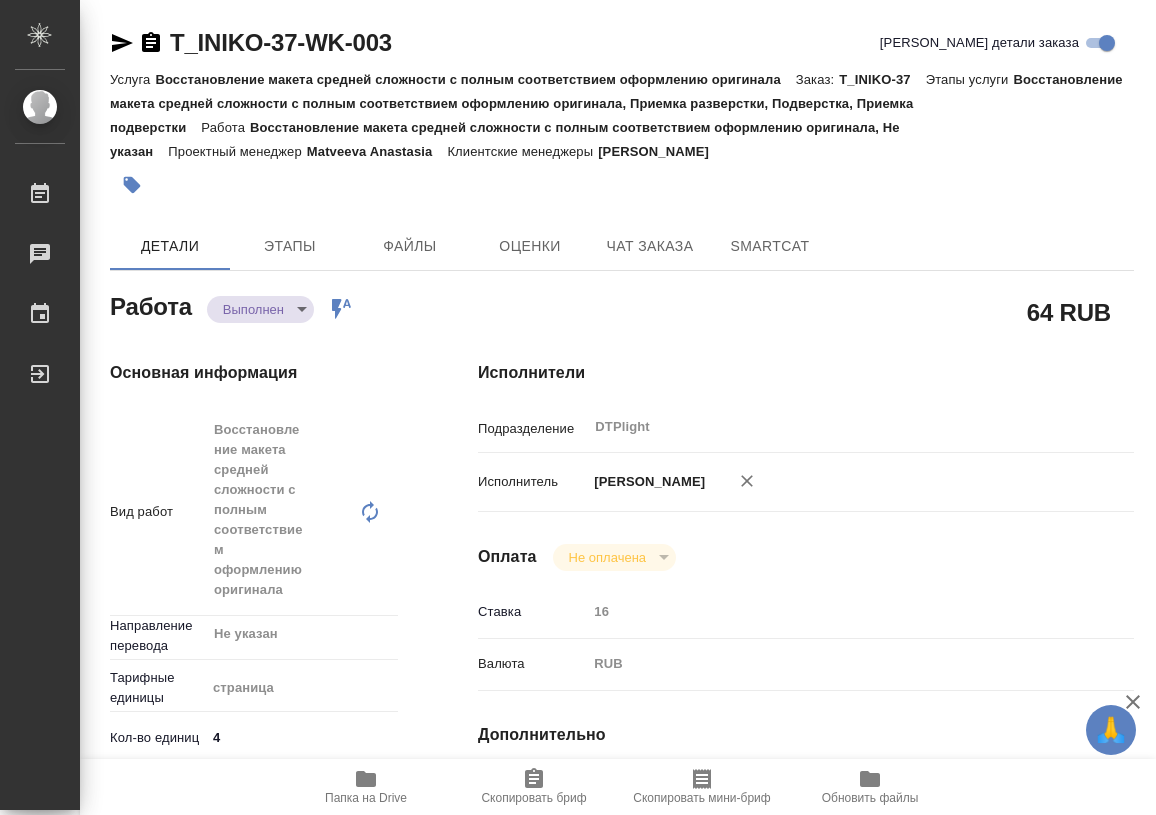 type on "x" 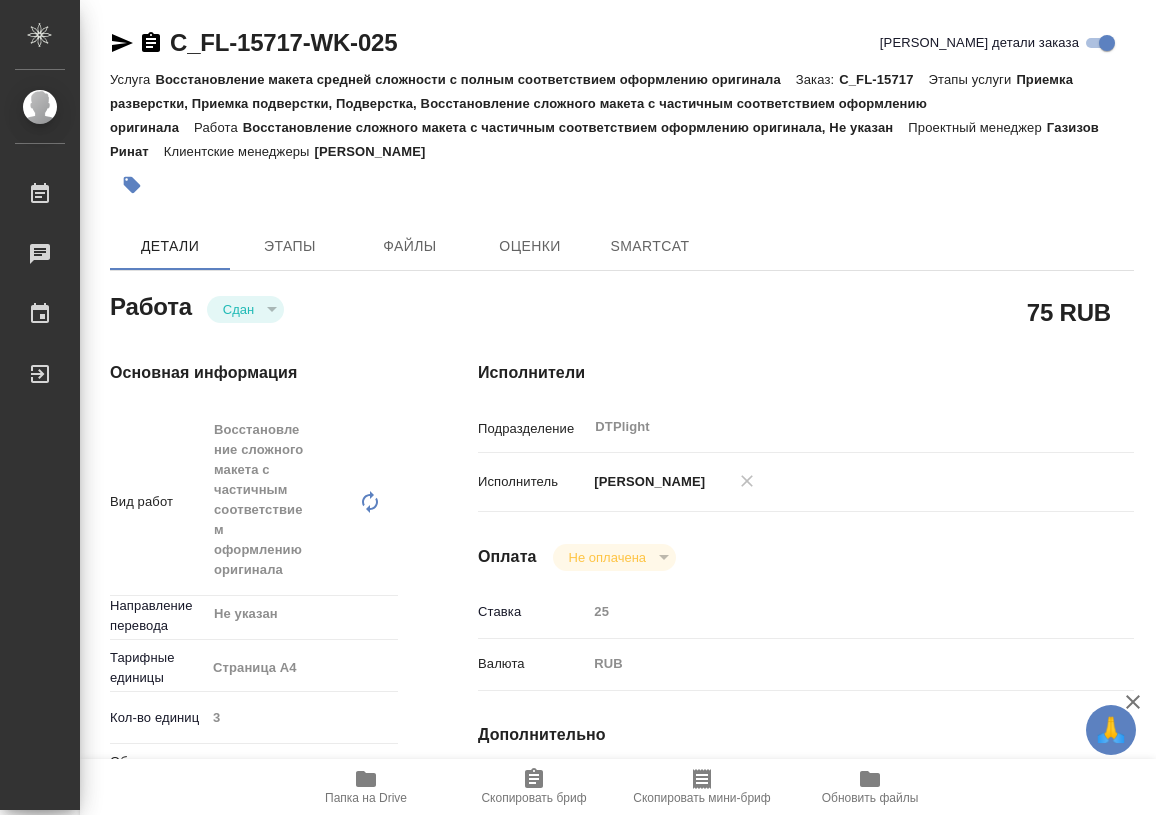 type on "x" 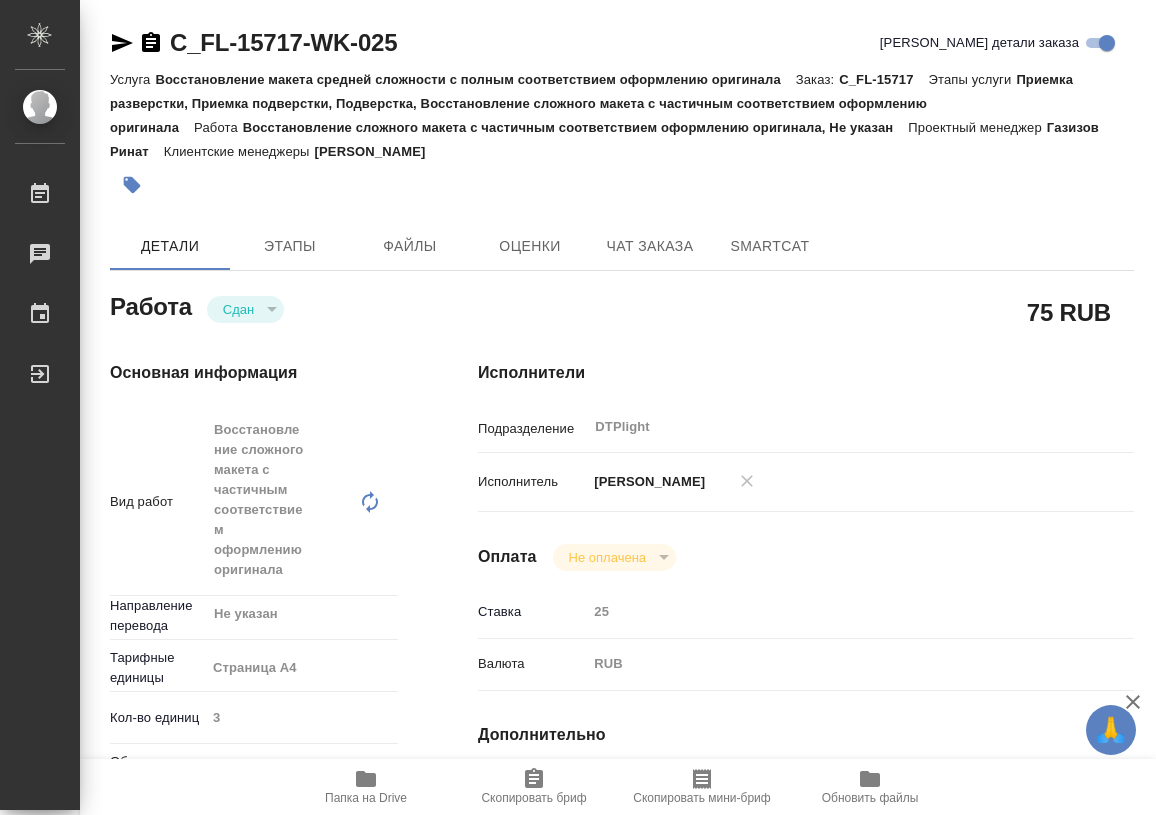 type on "x" 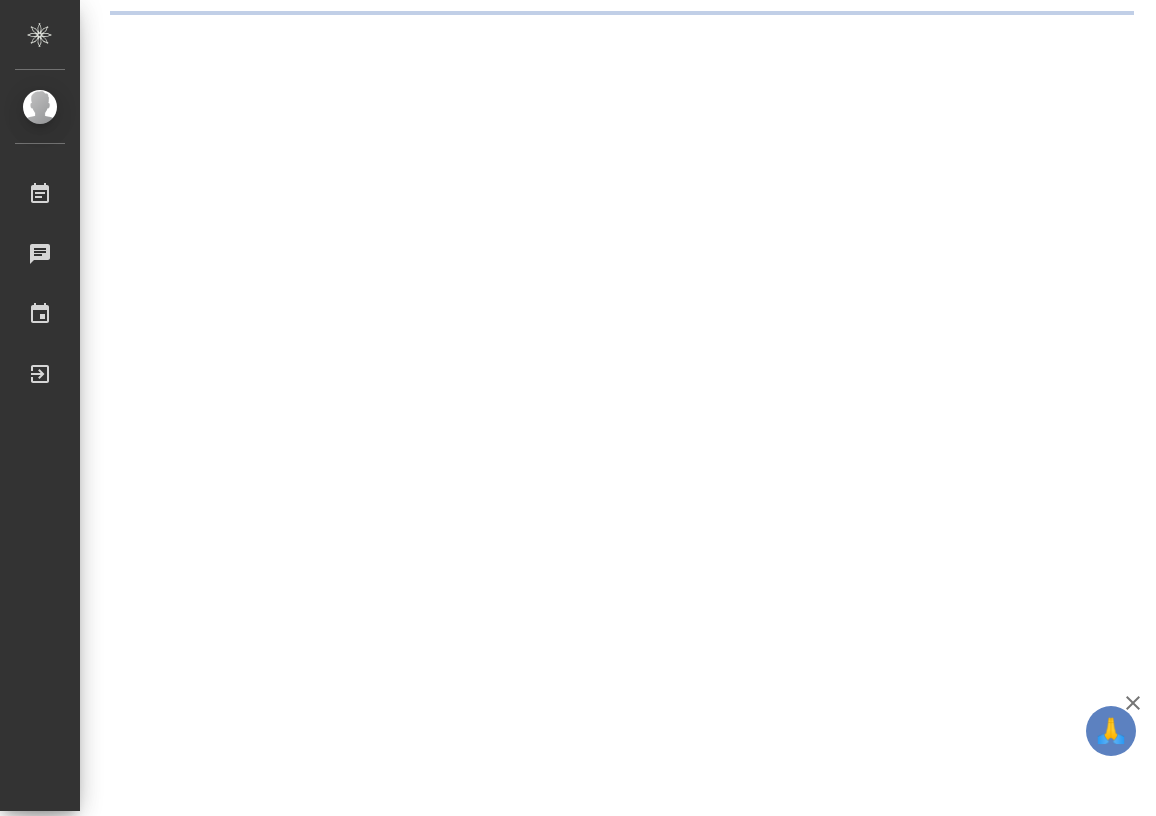 scroll, scrollTop: 0, scrollLeft: 0, axis: both 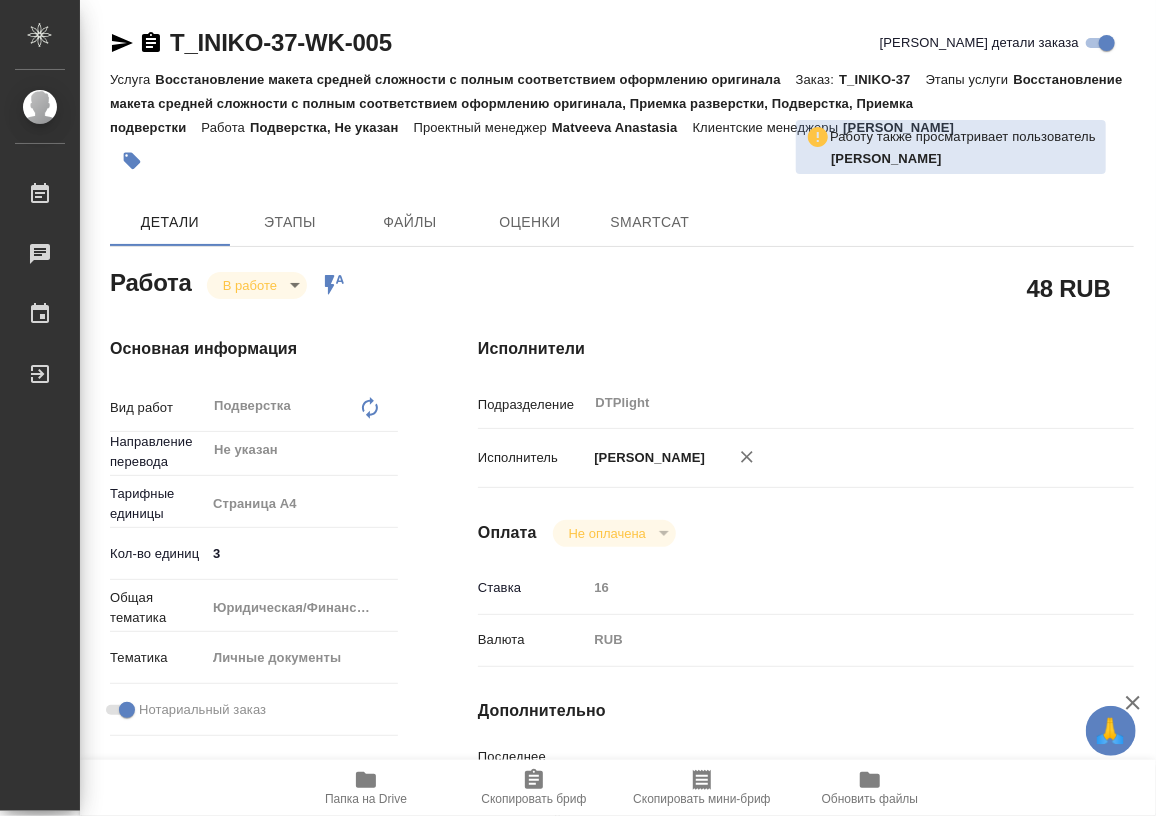 type on "x" 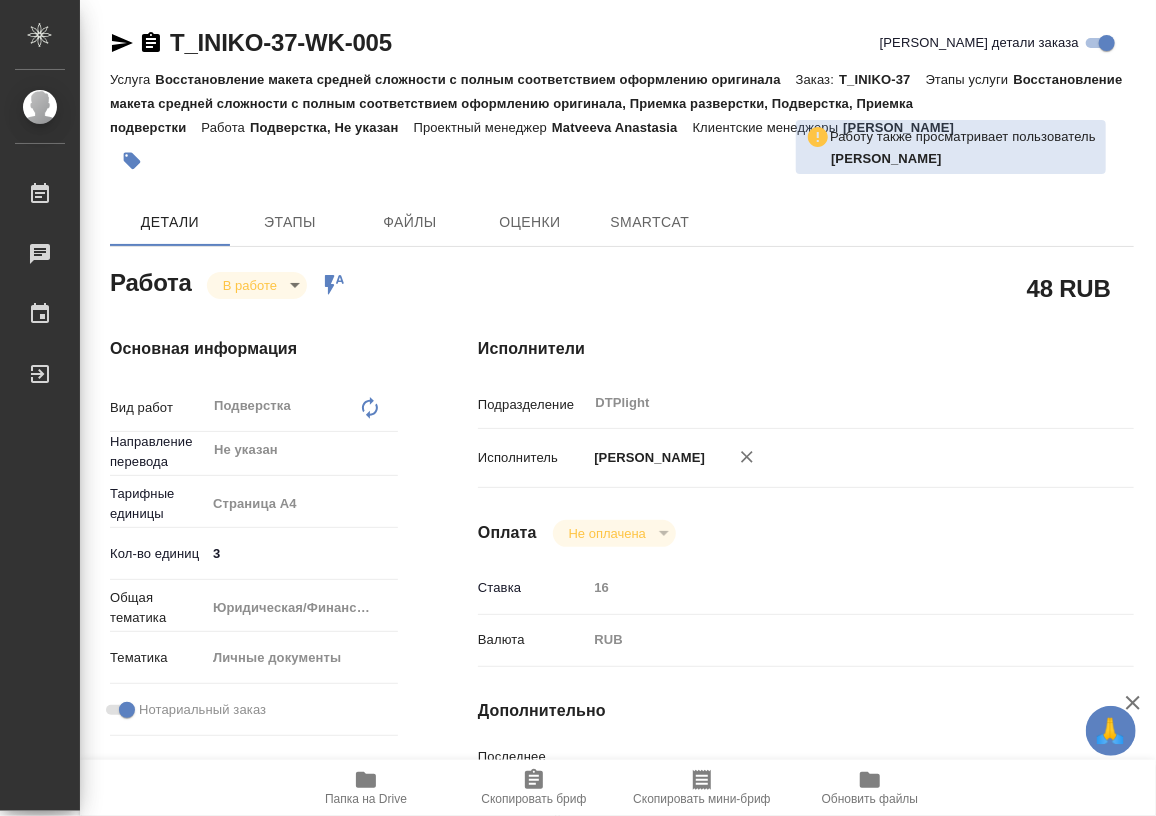 type on "x" 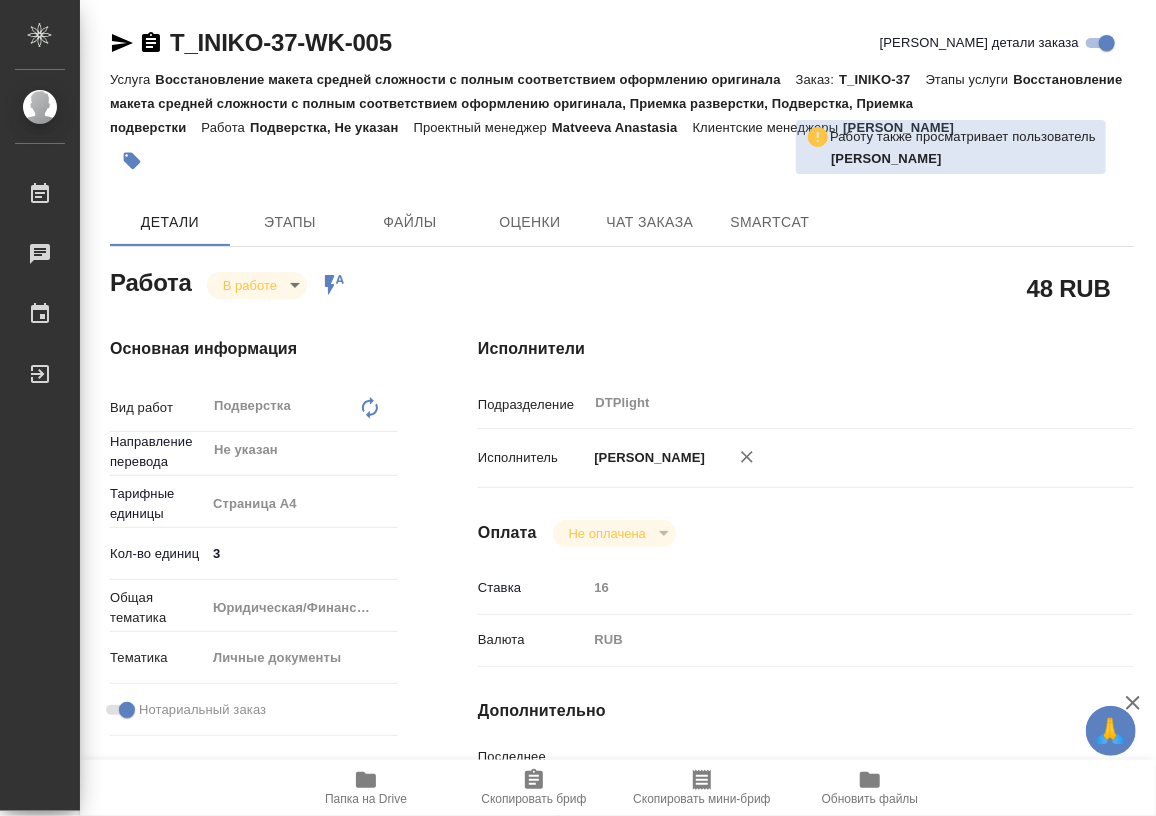 type on "x" 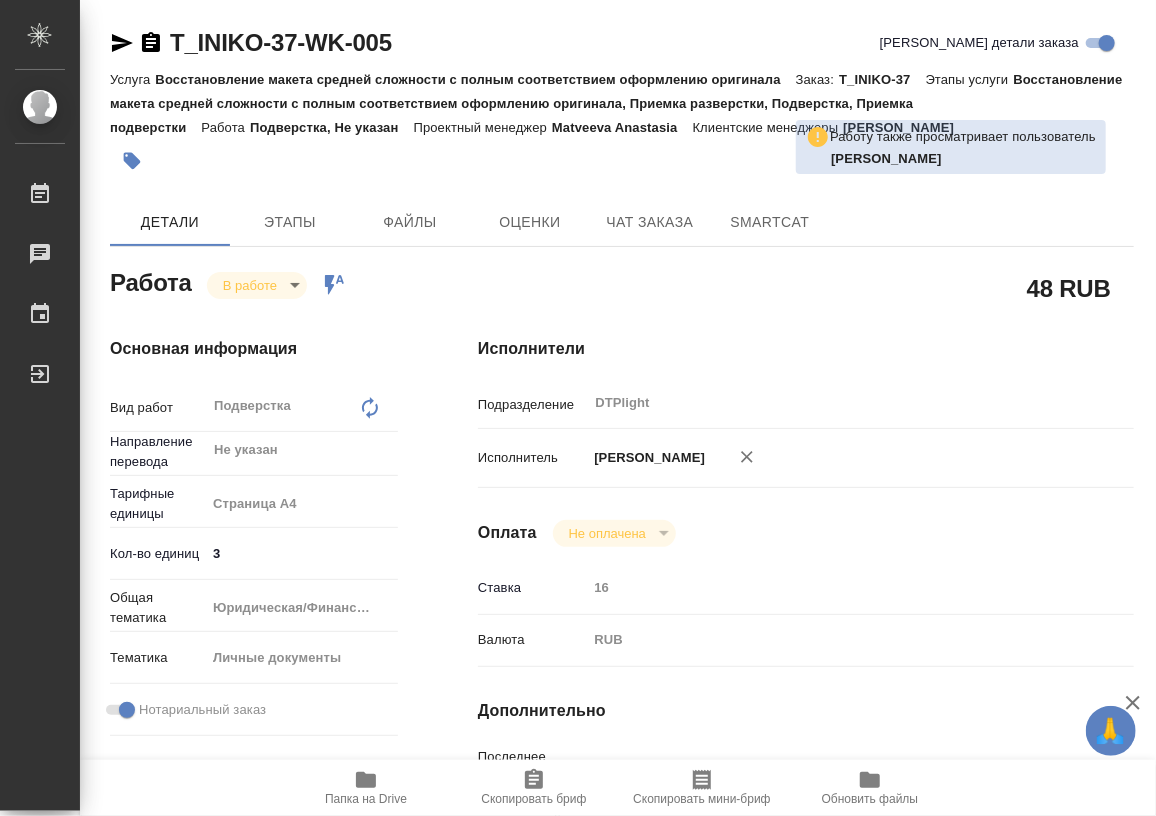 type on "x" 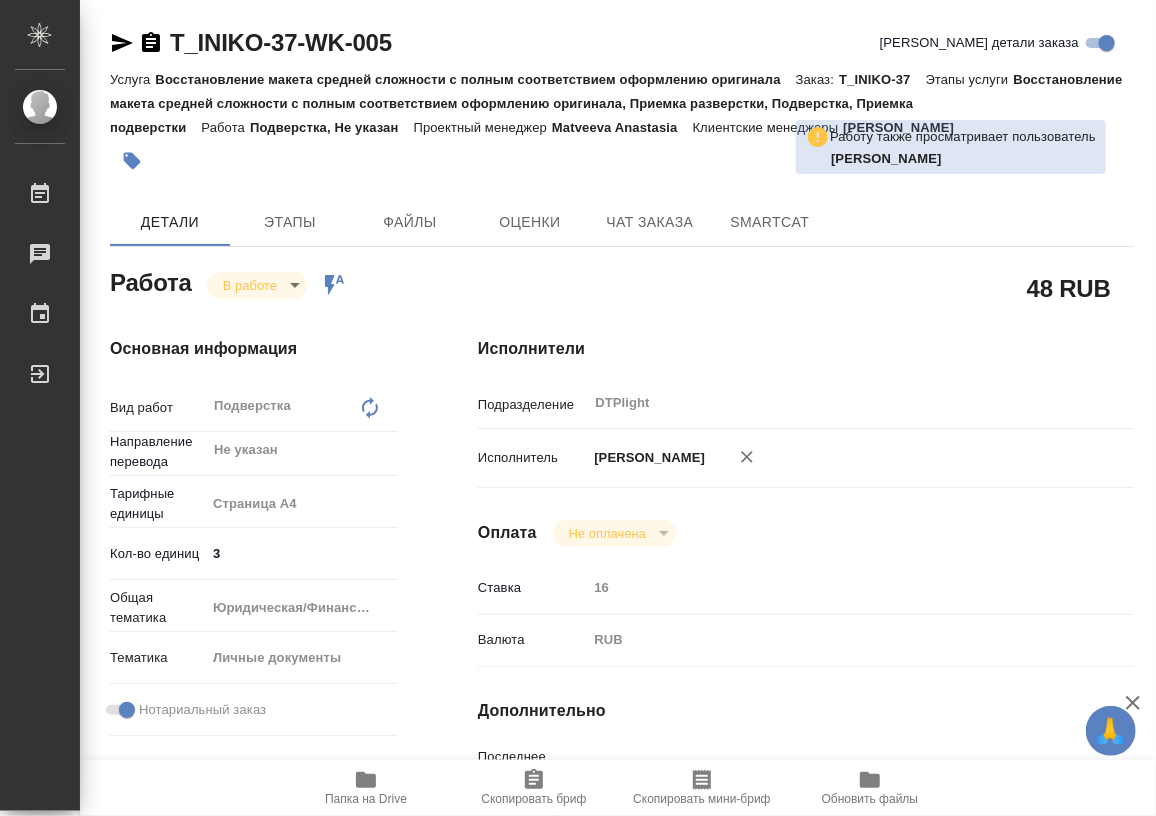 type on "x" 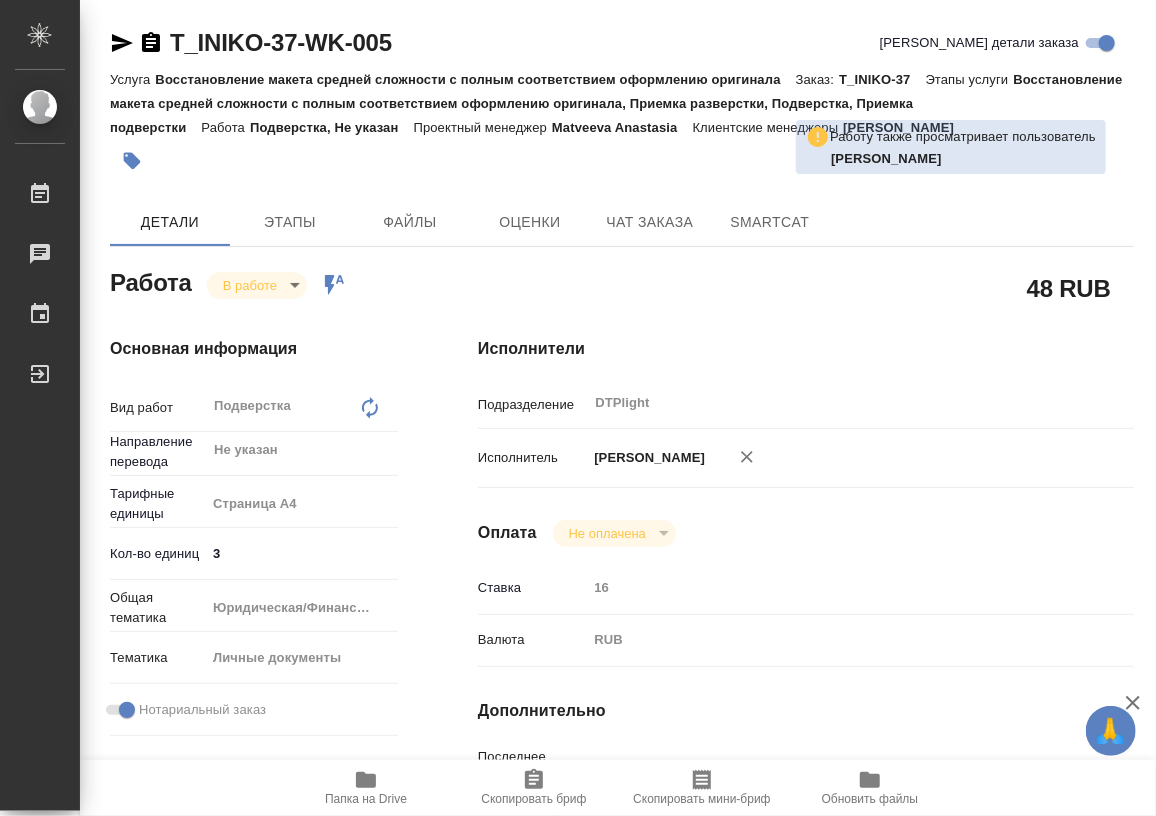 type on "x" 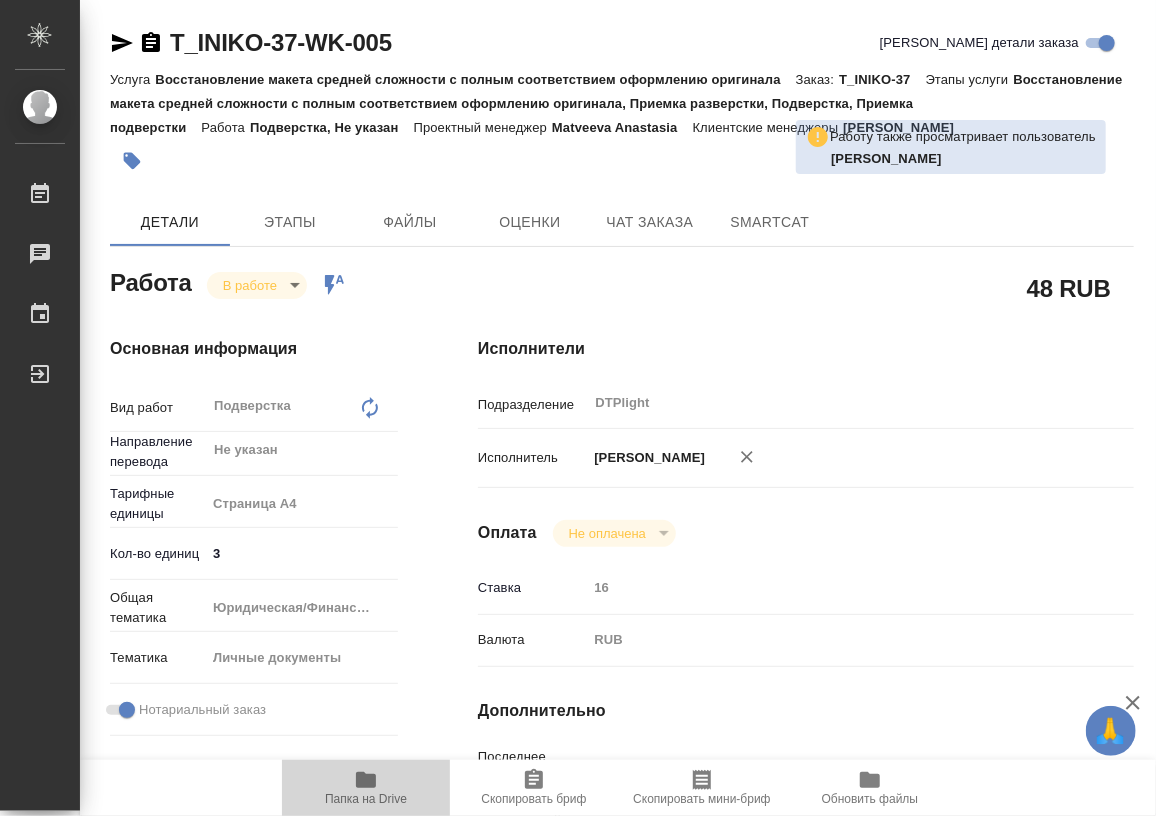 click 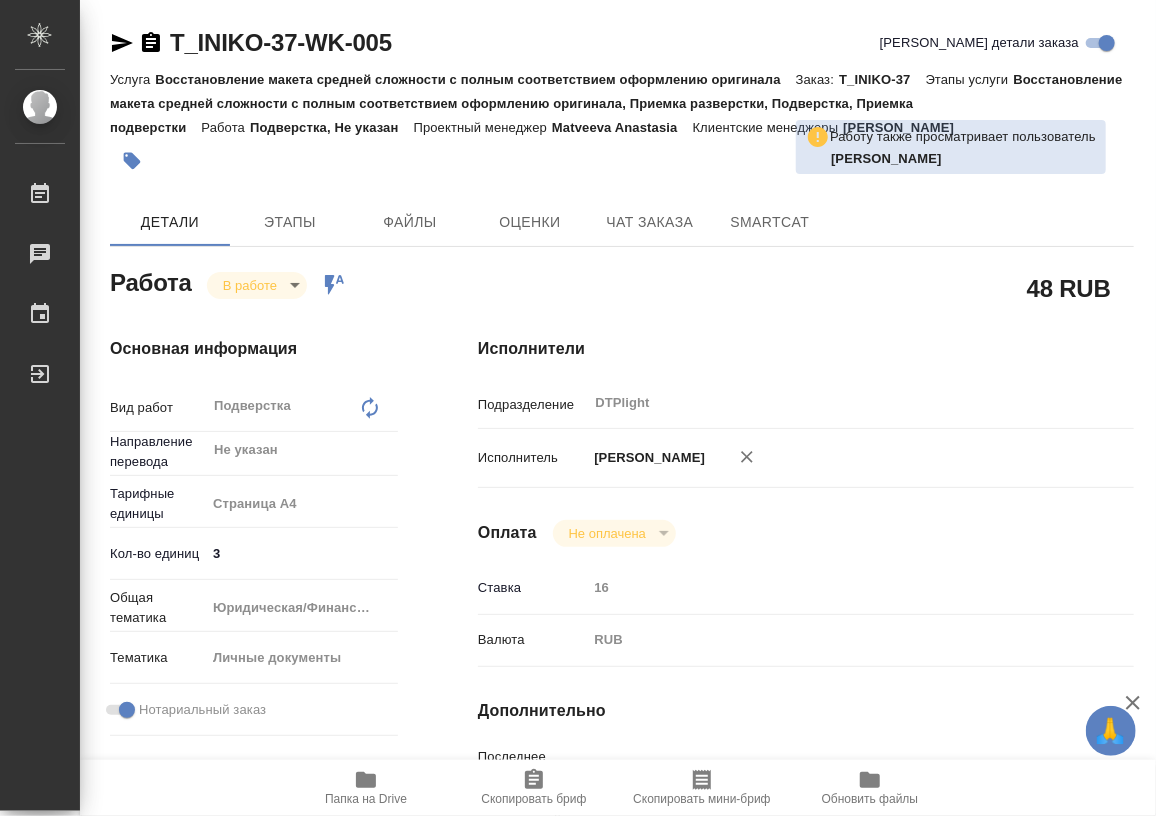 click on "🙏 .cls-1
fill:#fff;
AWATERA Работы 0 Чаты График Выйти T_INIKO-37-WK-005 Кратко детали заказа Услуга Восстановление макета средней сложности с полным соответствием оформлению оригинала Заказ: T_INIKO-37 Этапы услуги Восстановление макета средней сложности с полным соответствием оформлению оригинала, Приемка разверстки, Подверстка, Приемка подверстки Работа Подверстка, Не указан Проектный менеджер Matveeva Anastasia Клиентские менеджеры Богомолова Анастасия Работу также просматривает пользователь Арсеньева Вера Детали Этапы Файлы Оценки Чат заказа SmartCat Работа x 3" at bounding box center (578, 408) 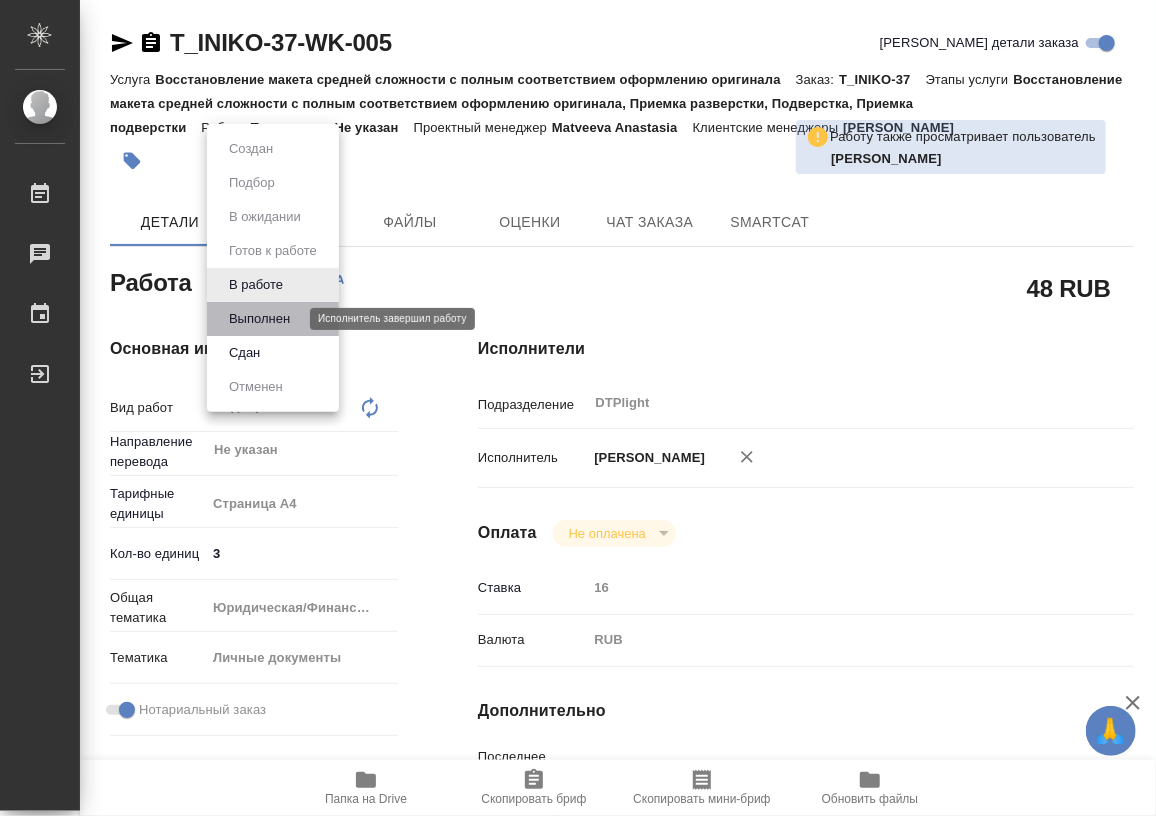 click on "Выполнен" at bounding box center (259, 319) 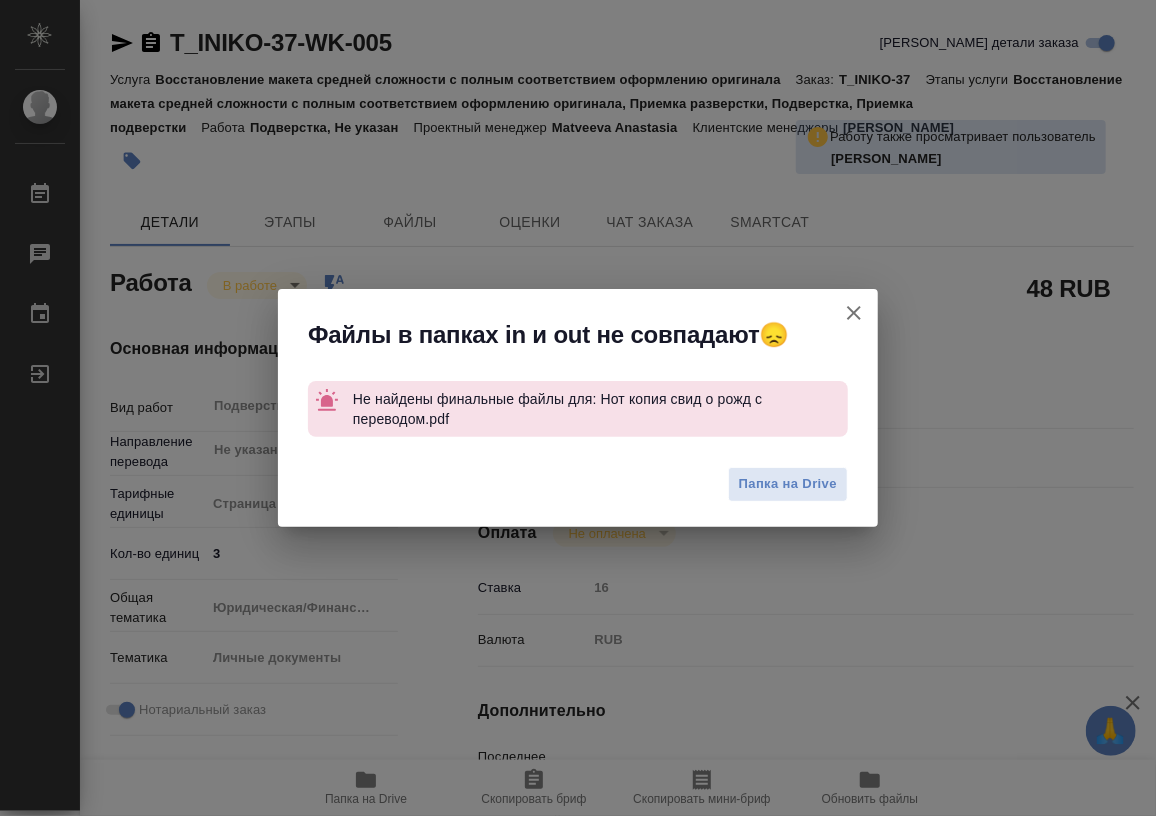 type on "x" 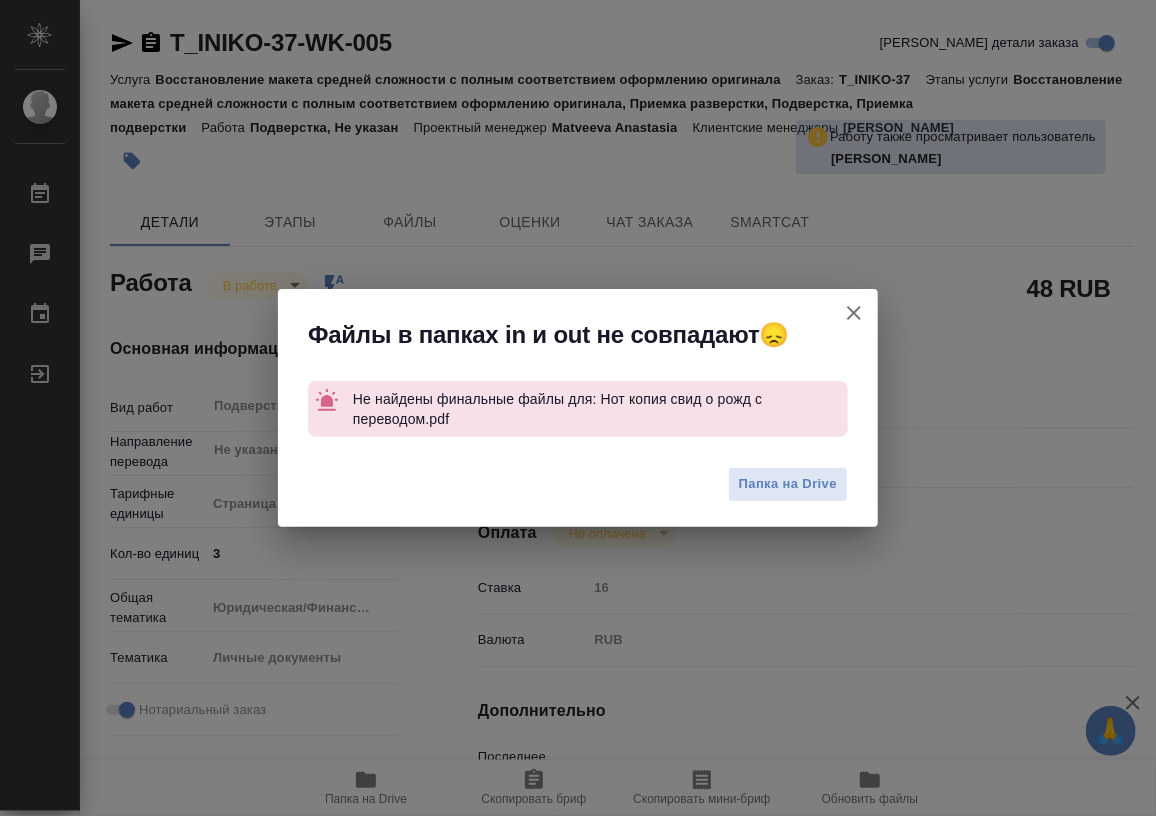 type on "x" 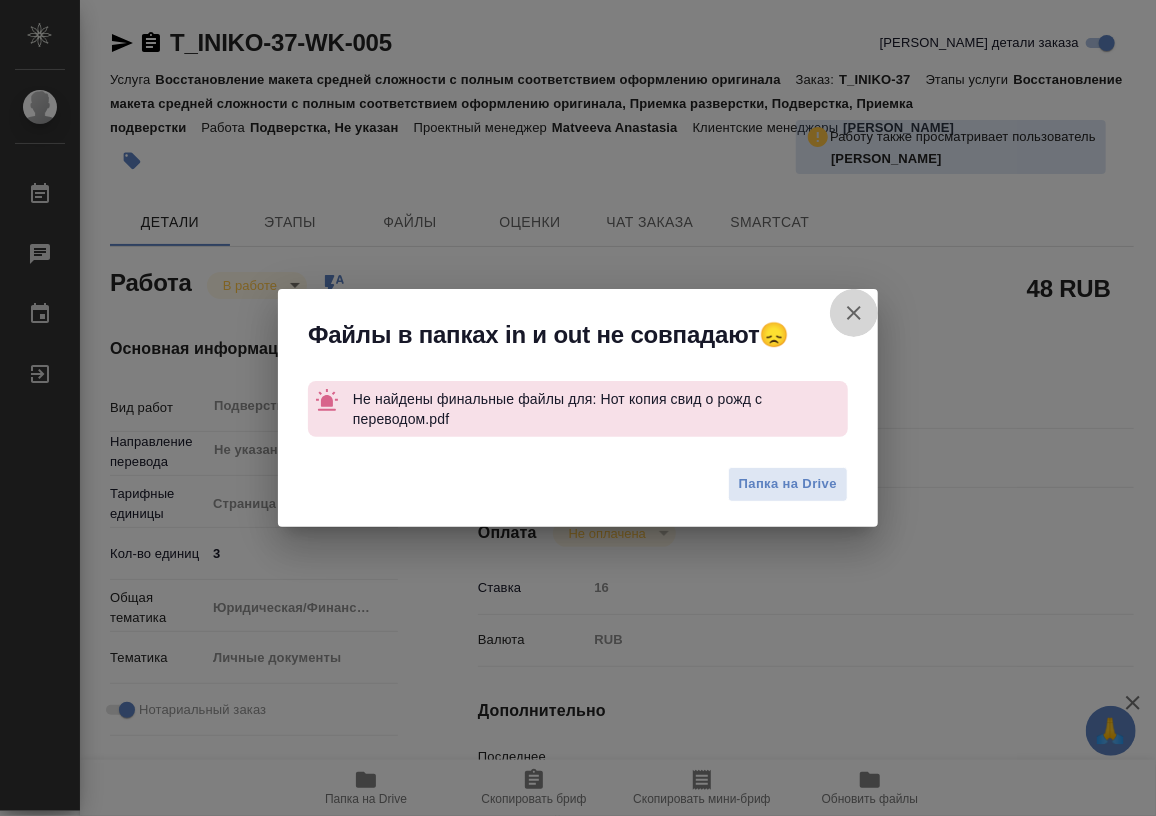 click 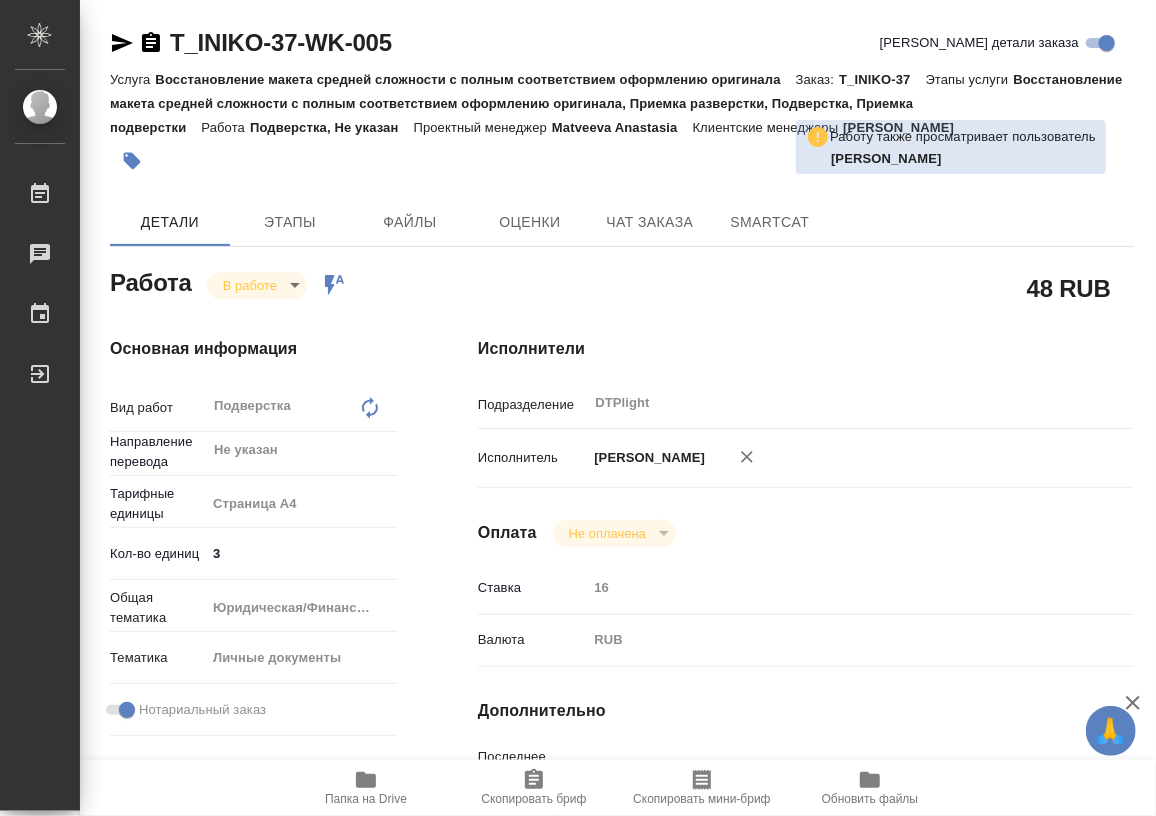 type on "x" 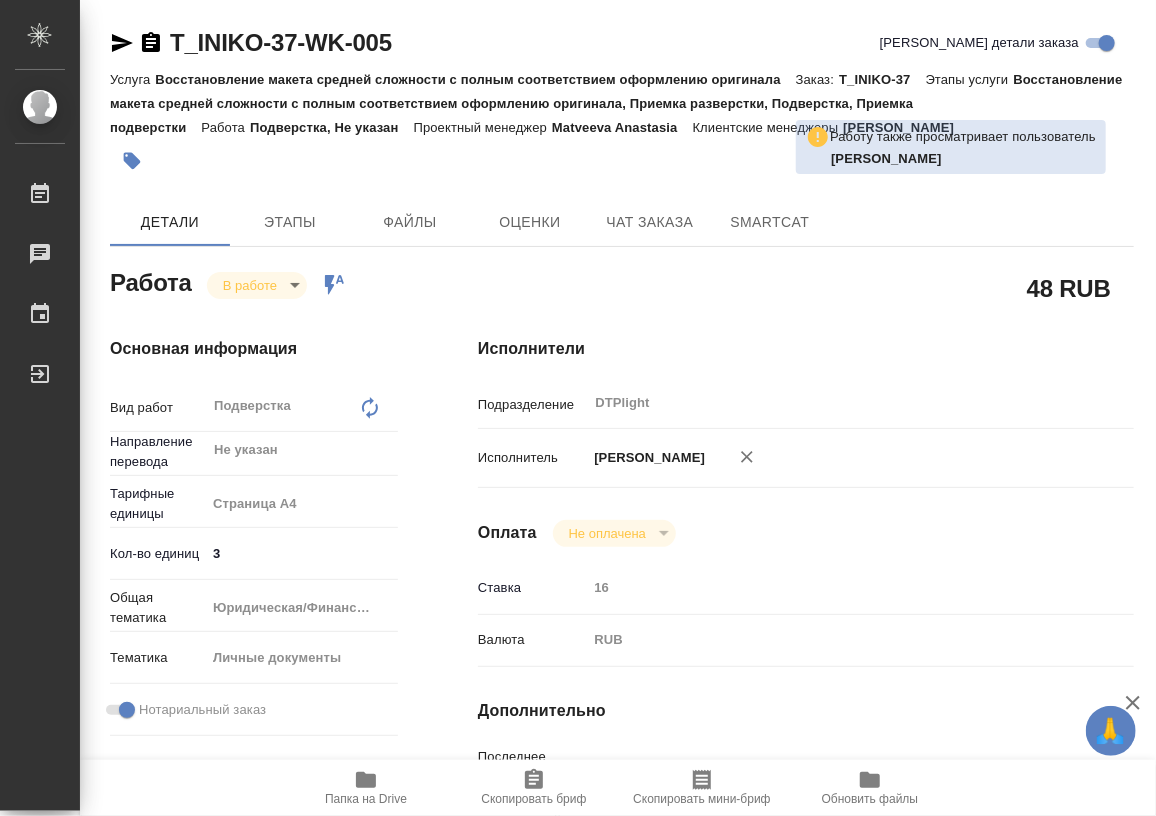 type on "x" 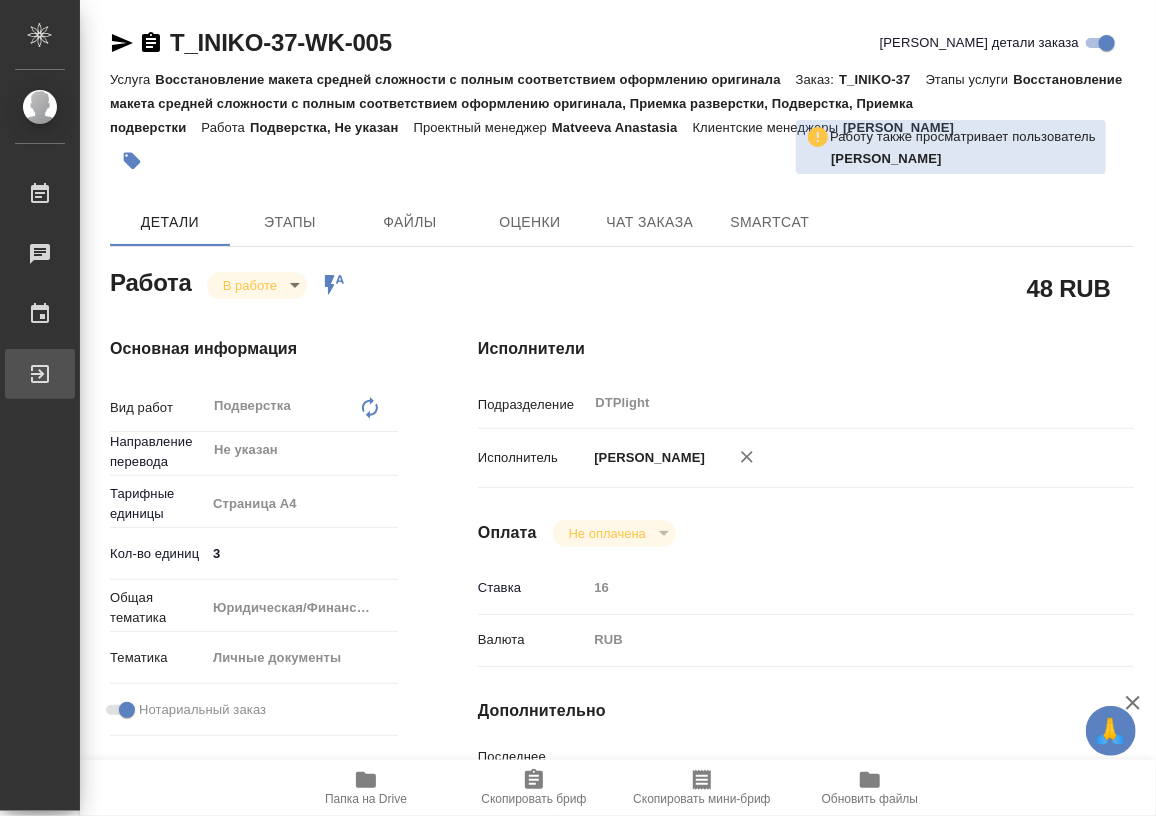 type on "x" 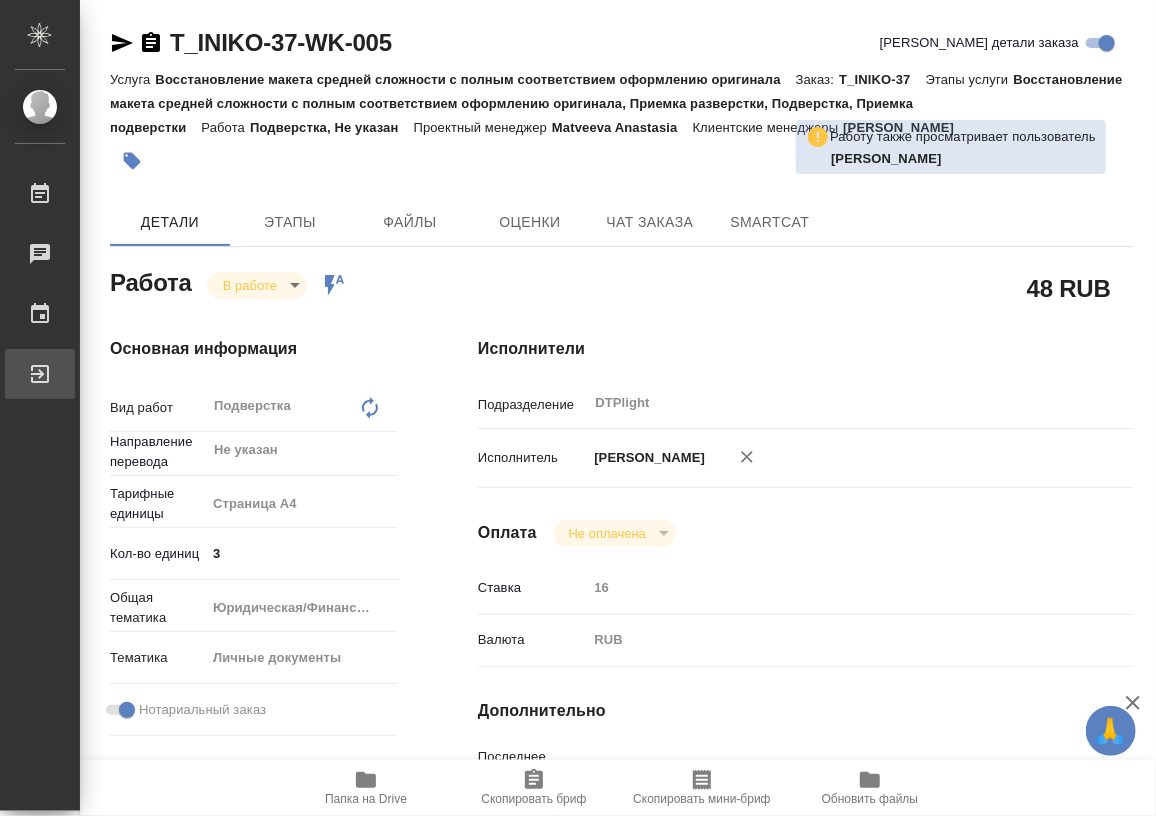 type on "x" 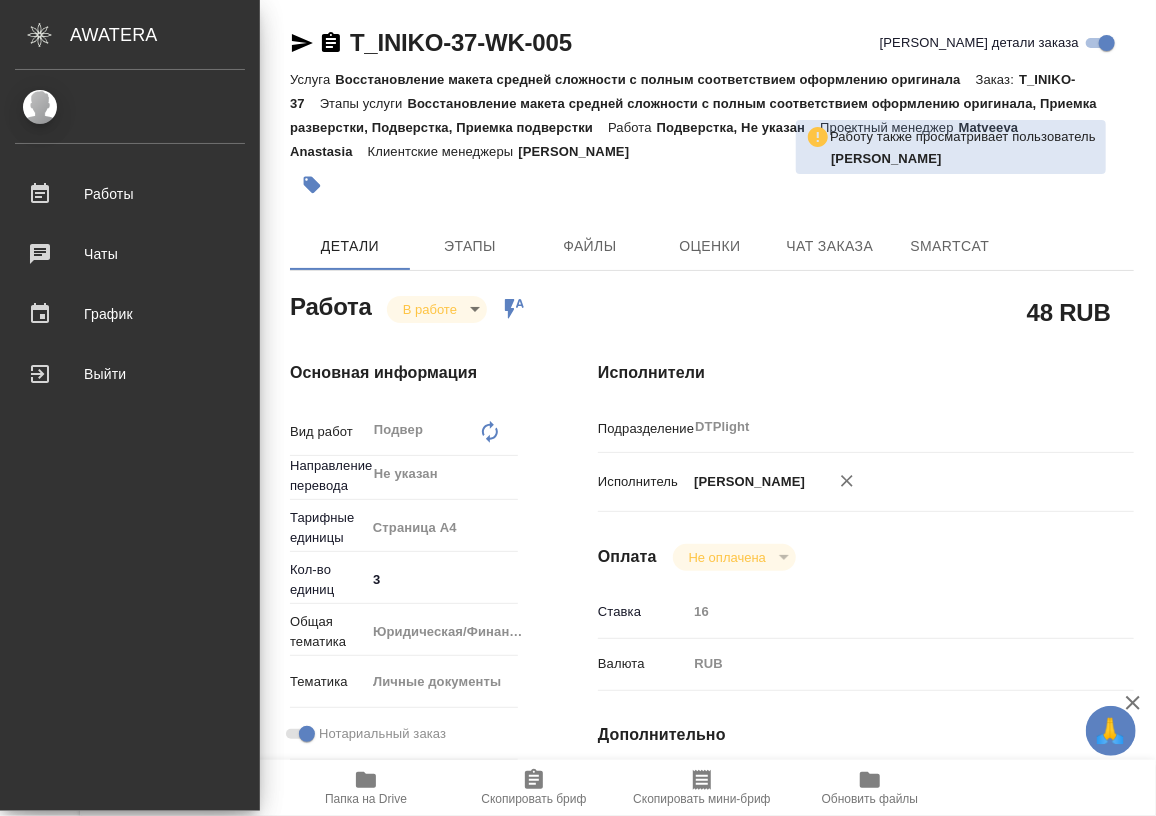type on "x" 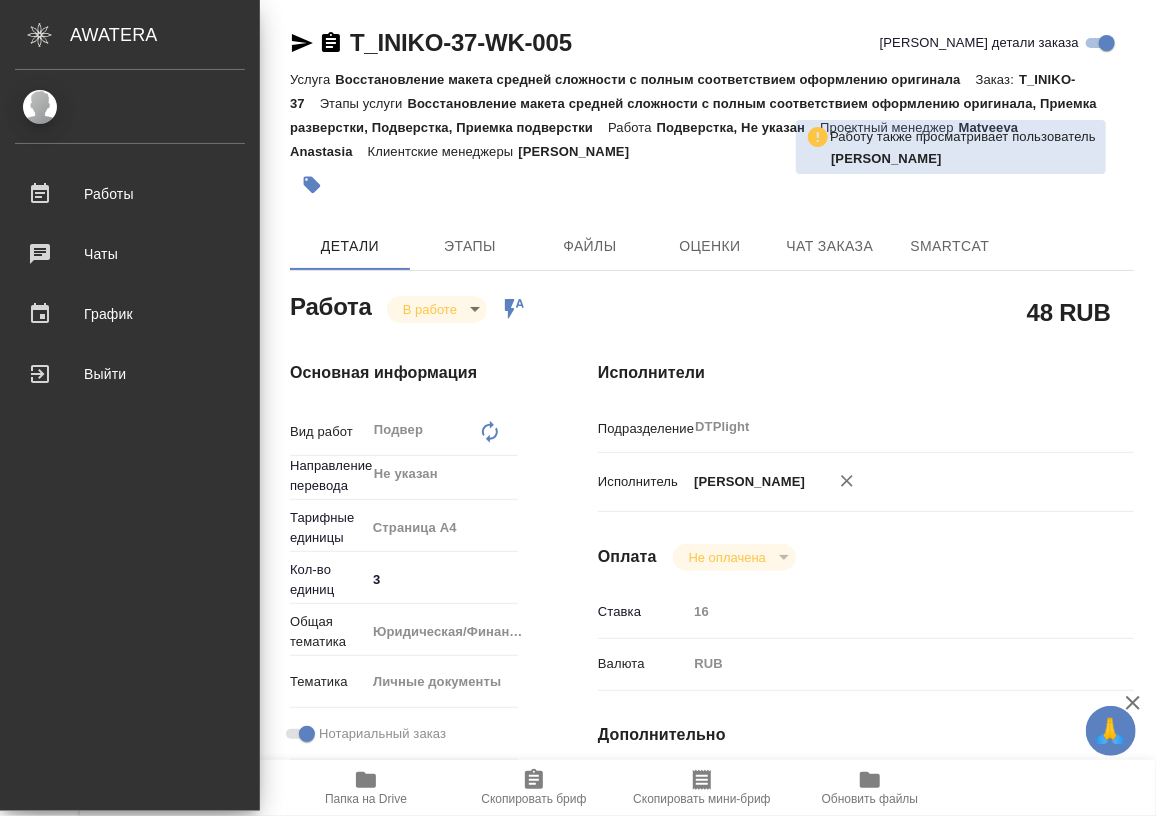 type on "x" 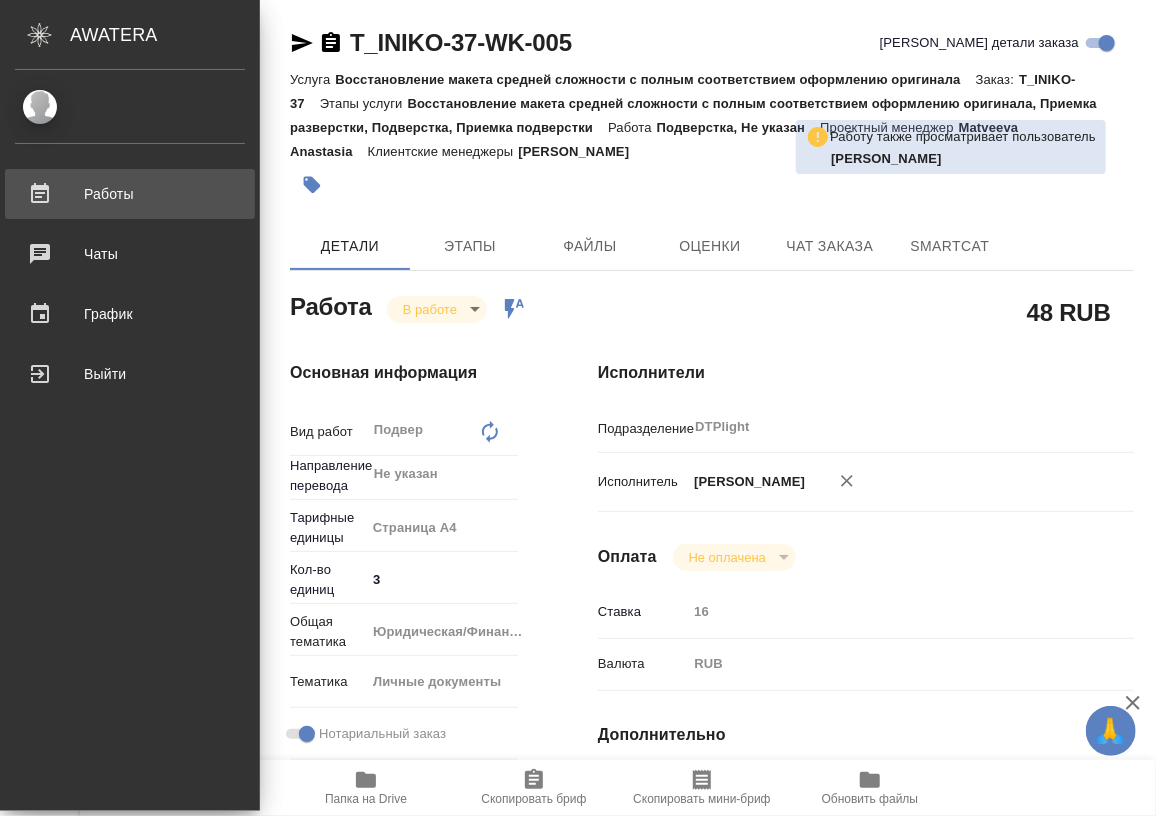 type on "x" 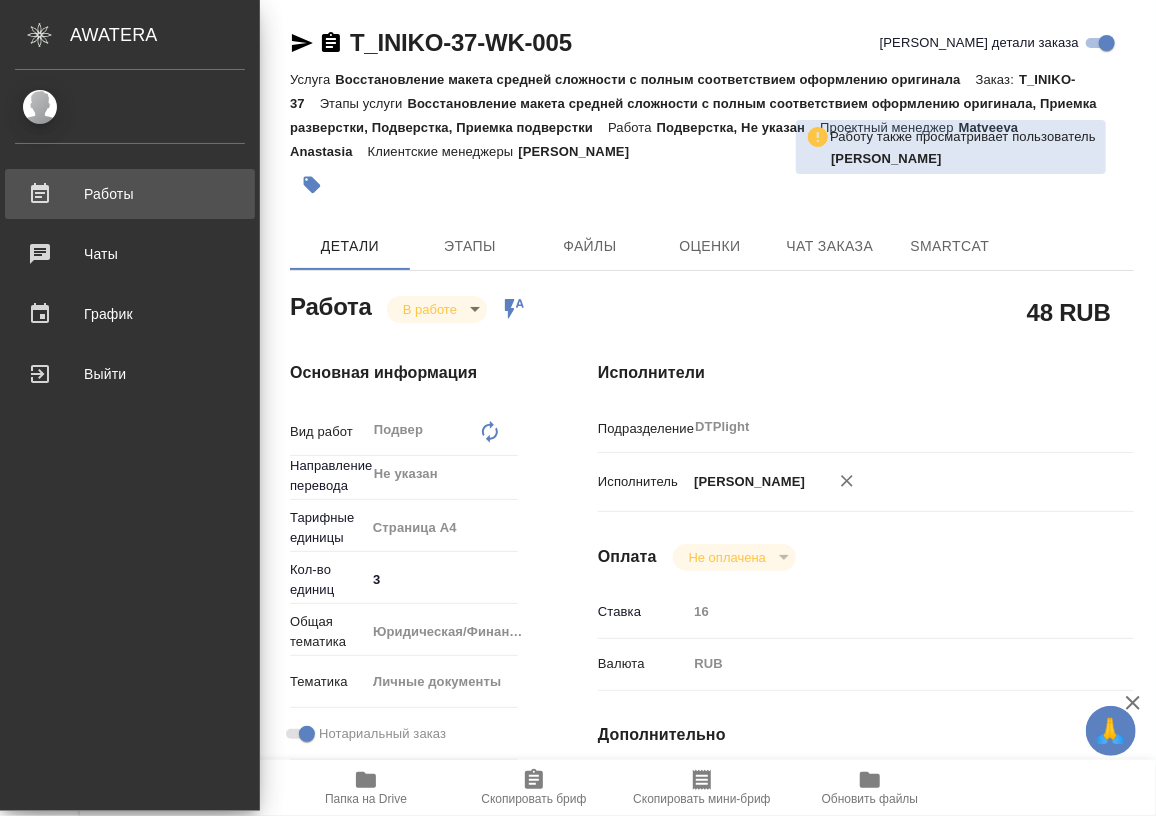 type on "x" 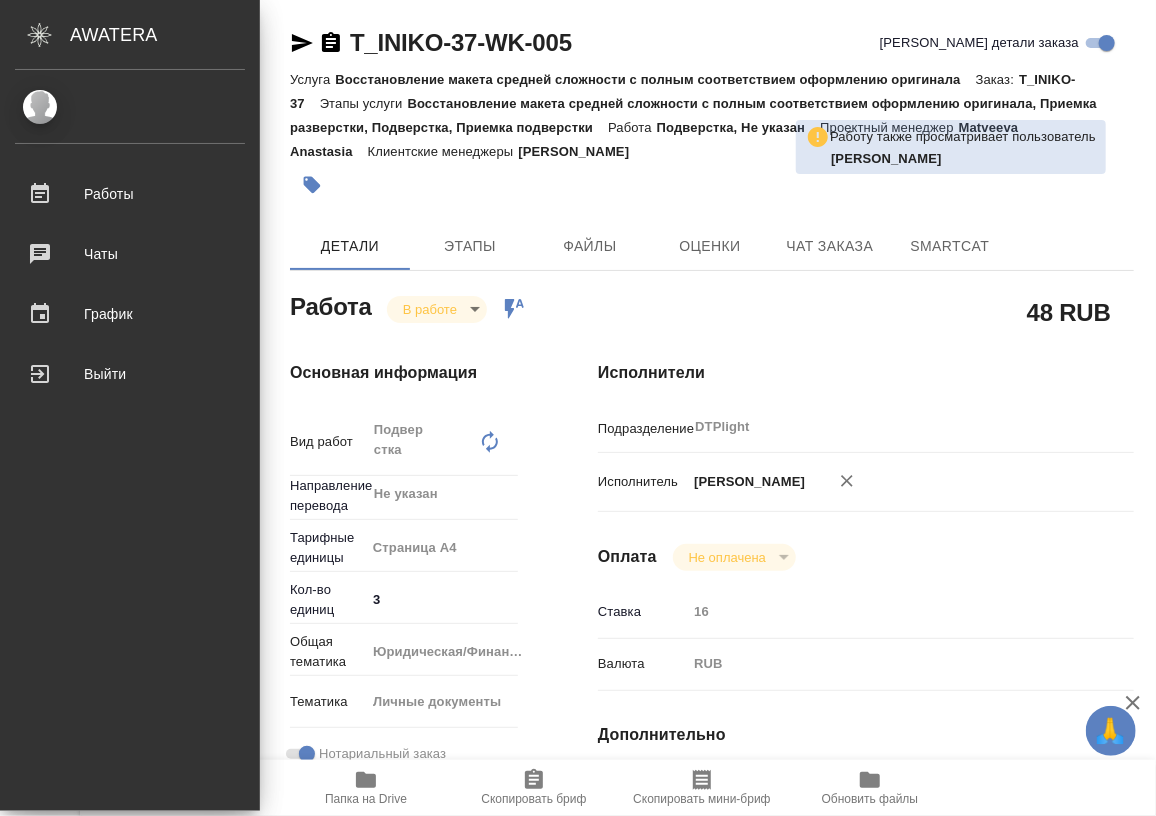 type on "x" 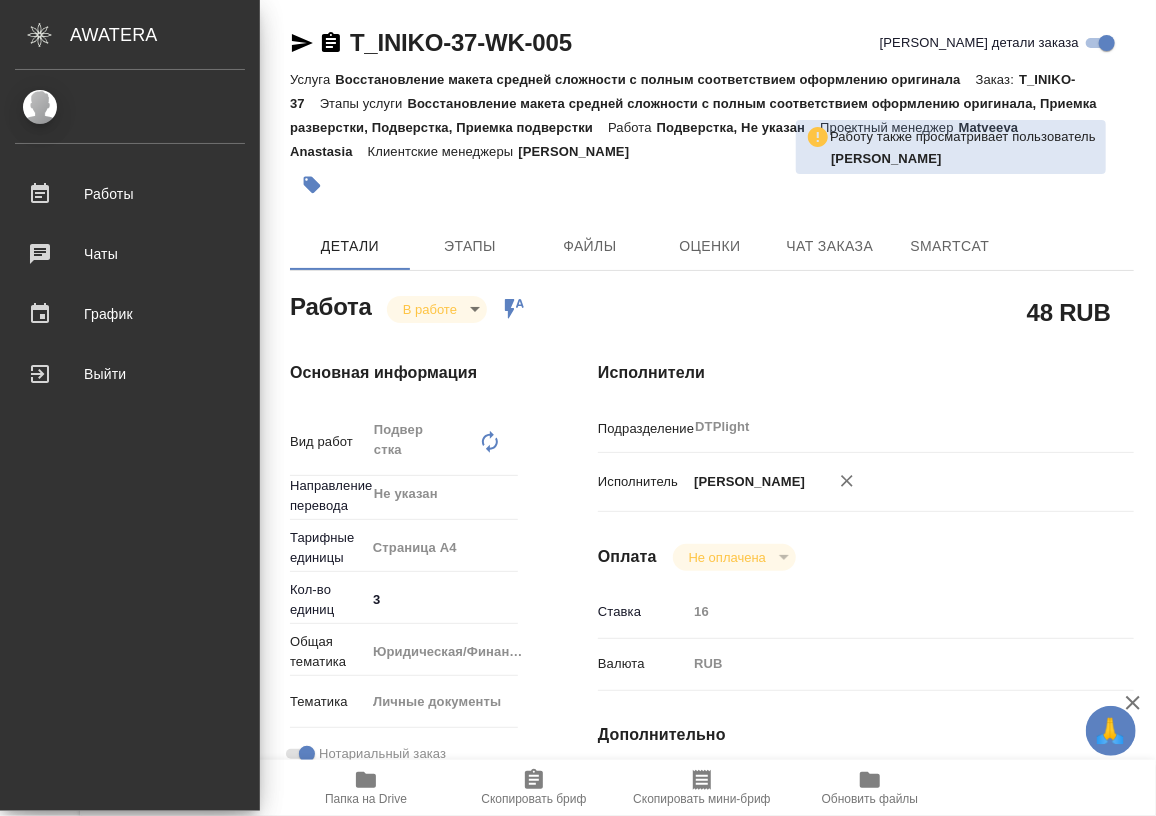 type on "x" 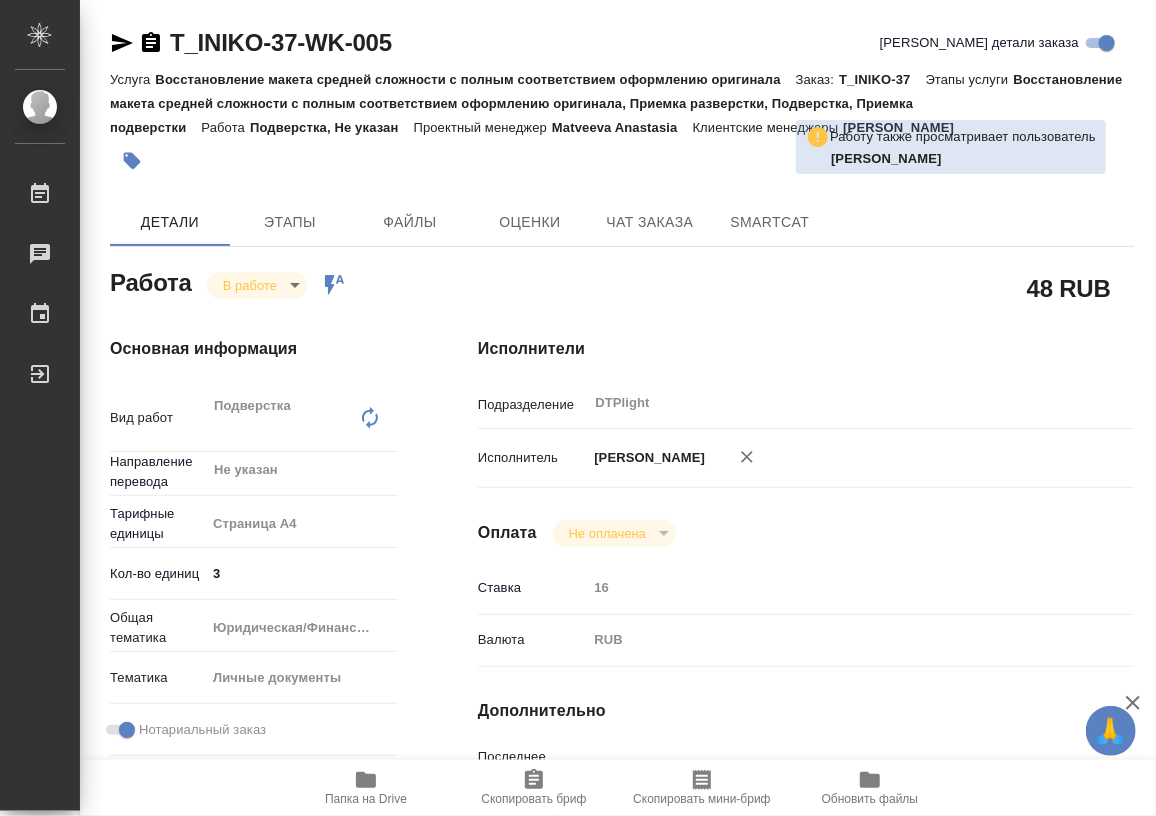 type on "x" 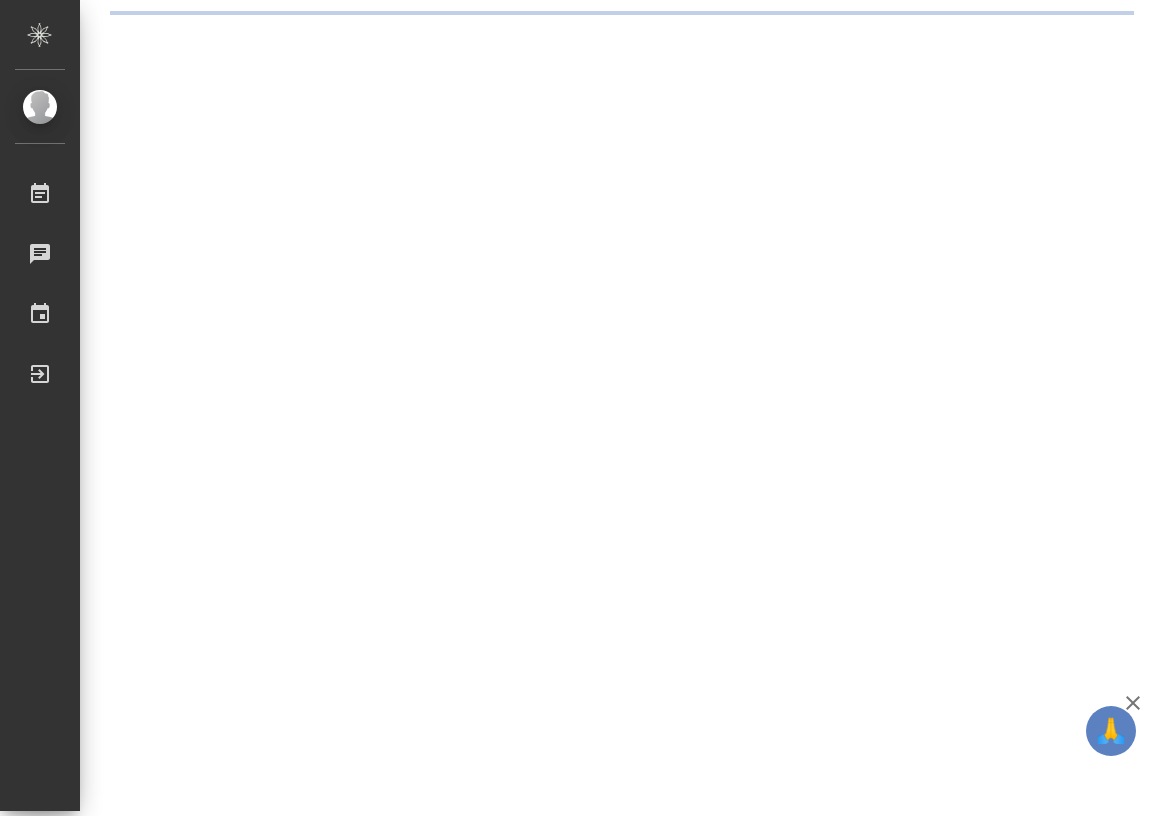 scroll, scrollTop: 0, scrollLeft: 0, axis: both 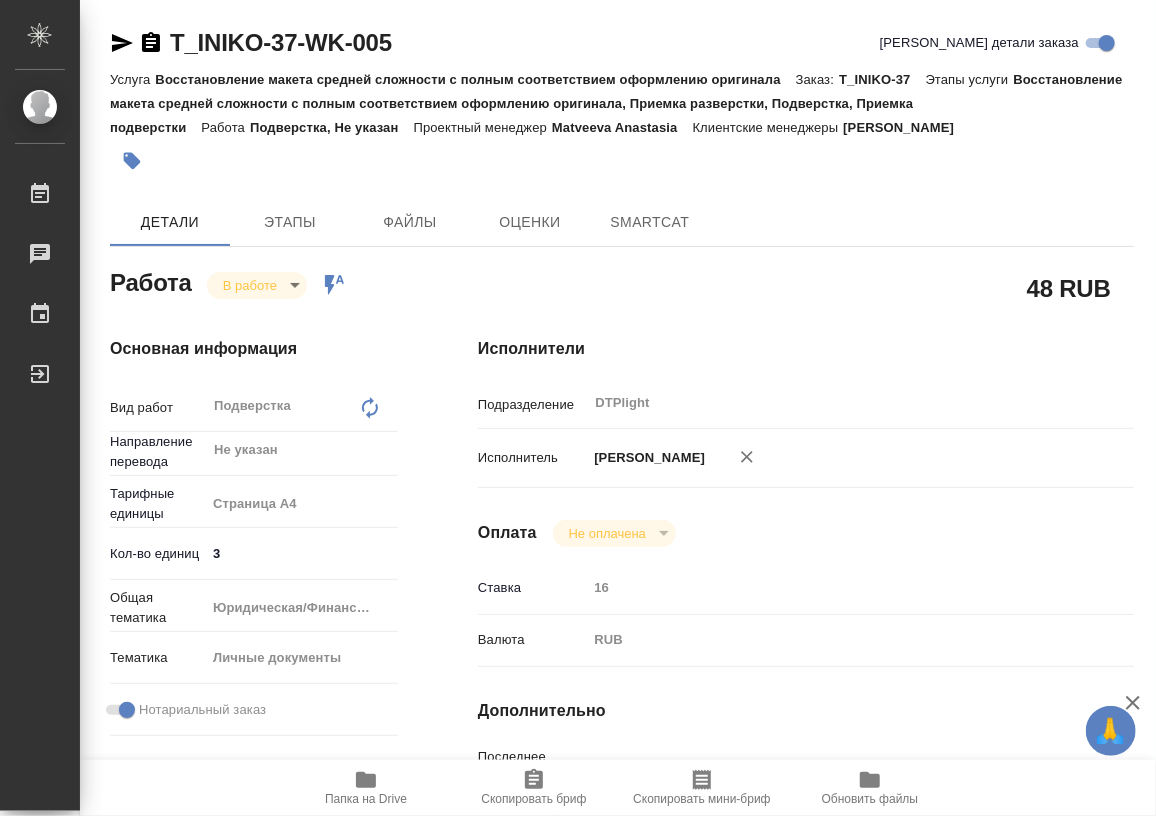 type on "x" 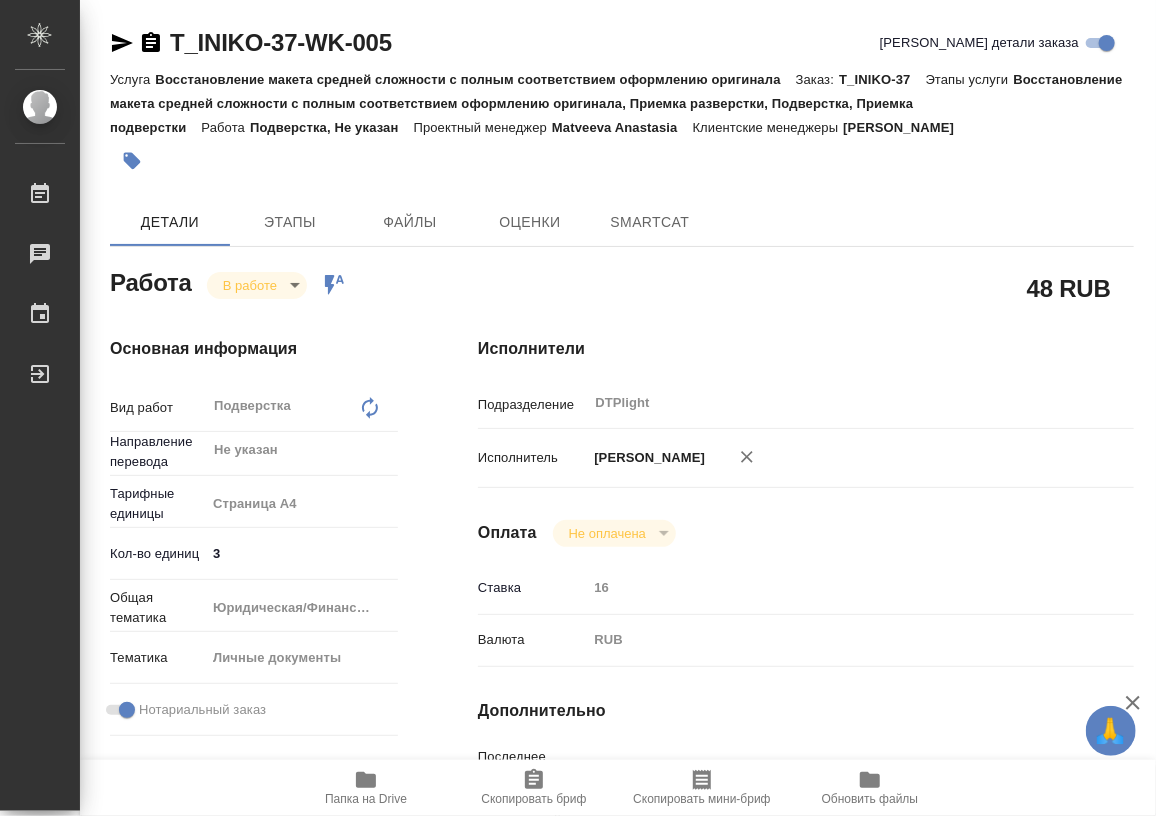 type on "x" 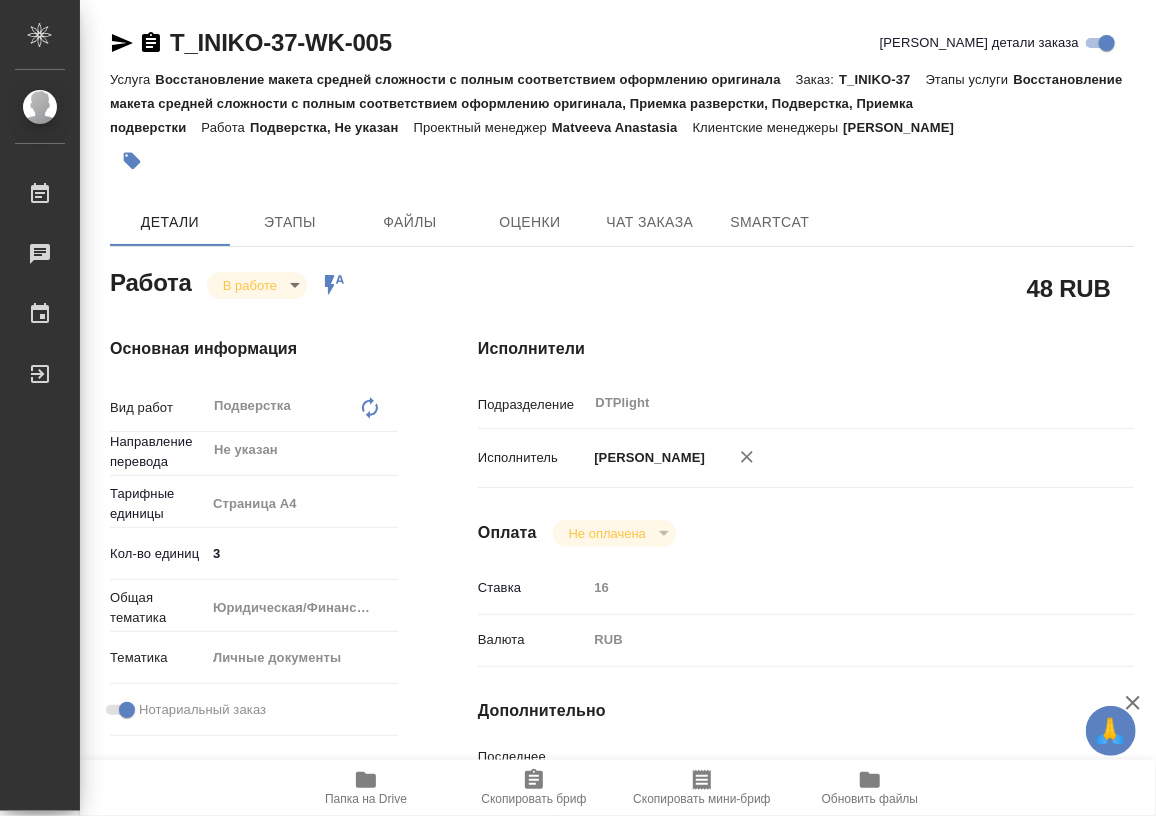 type on "x" 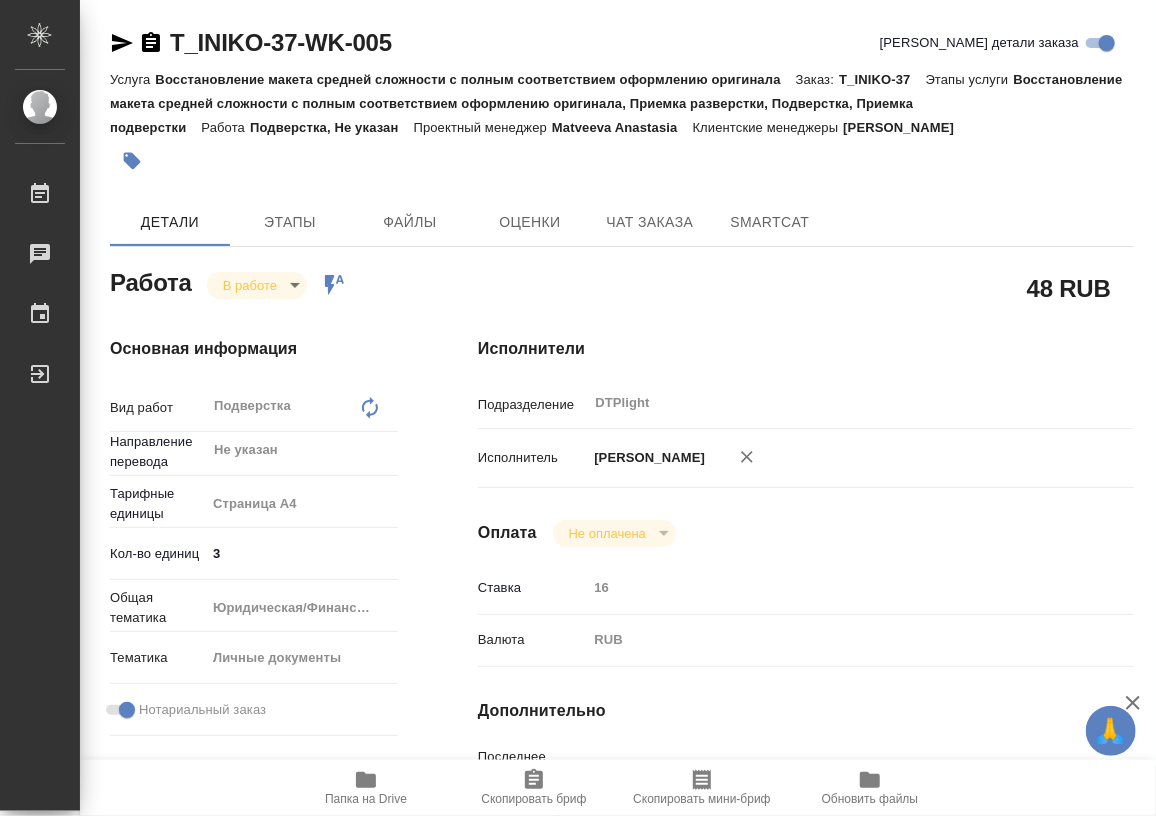 type on "x" 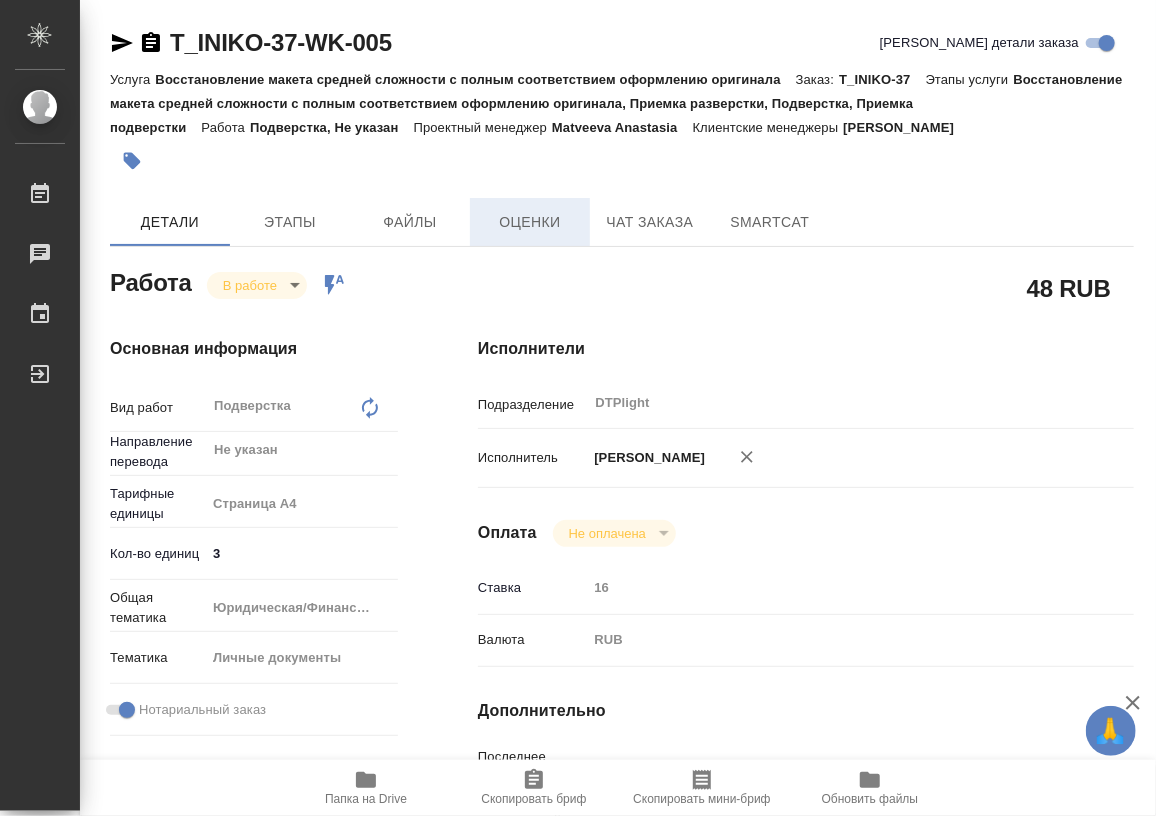 type on "x" 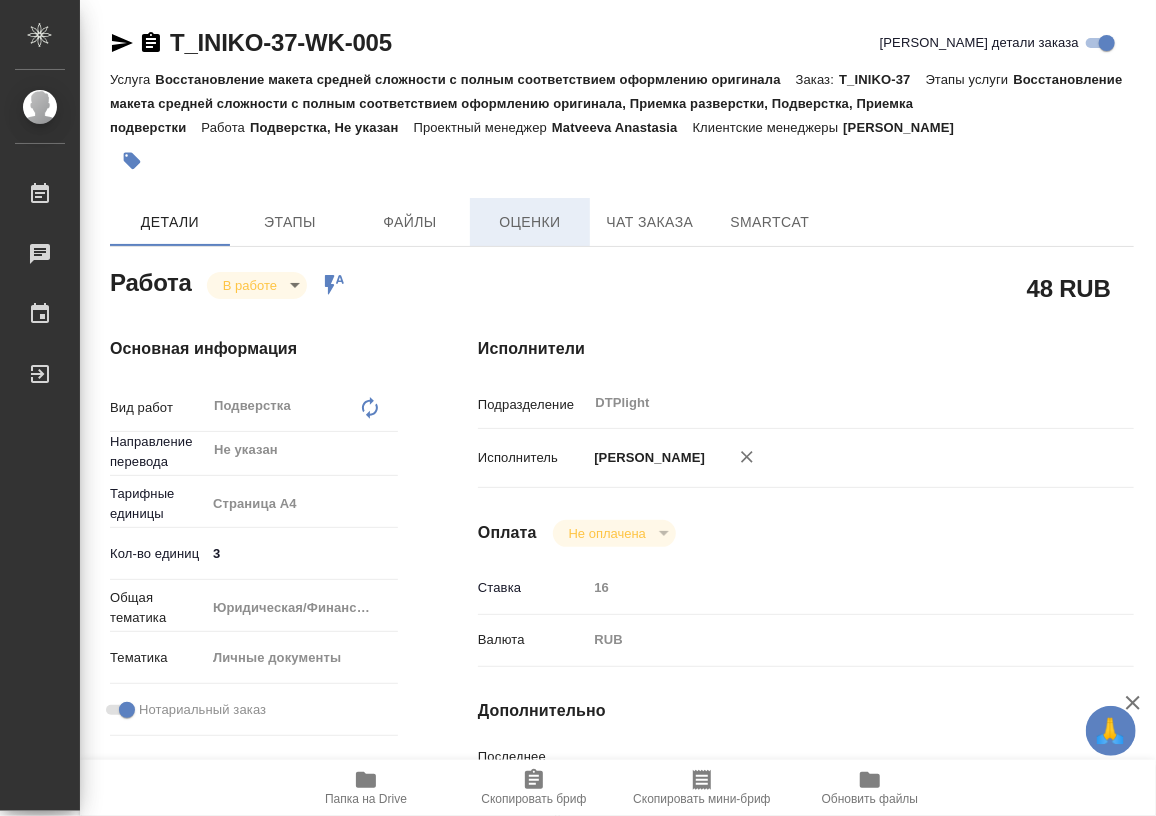 type on "x" 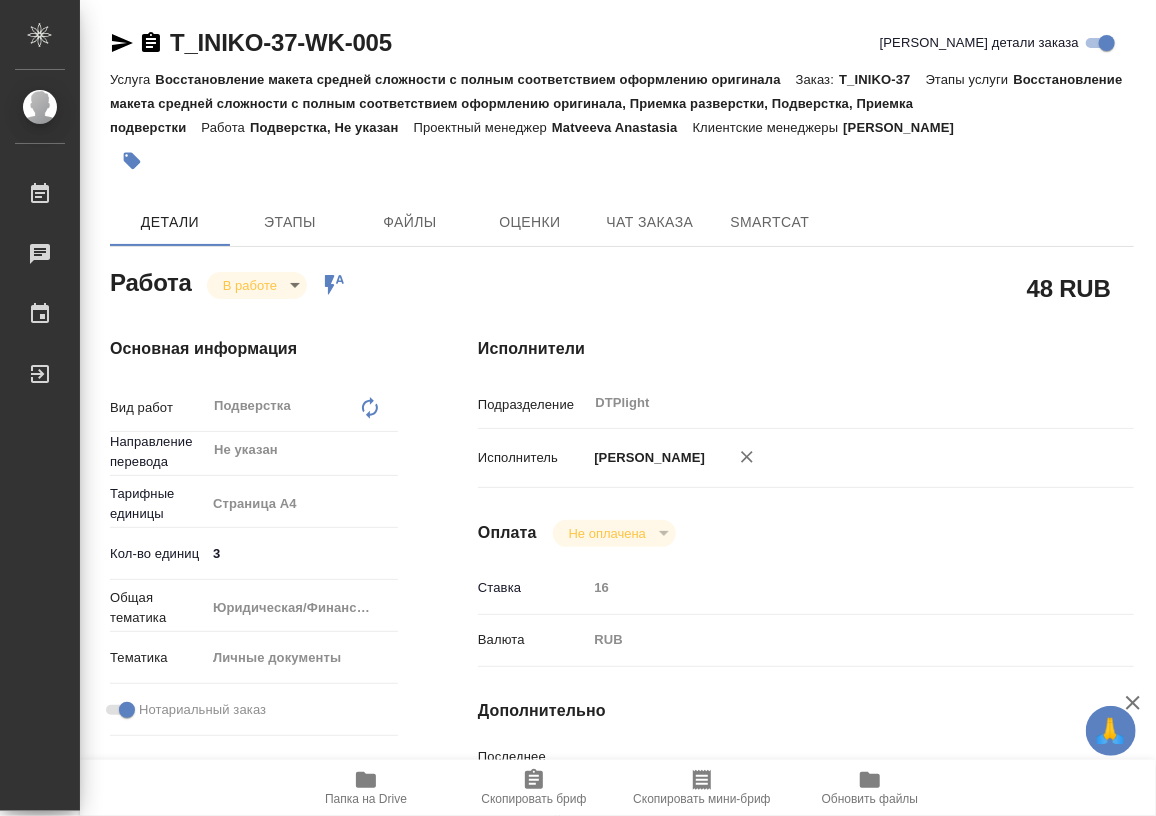 type on "x" 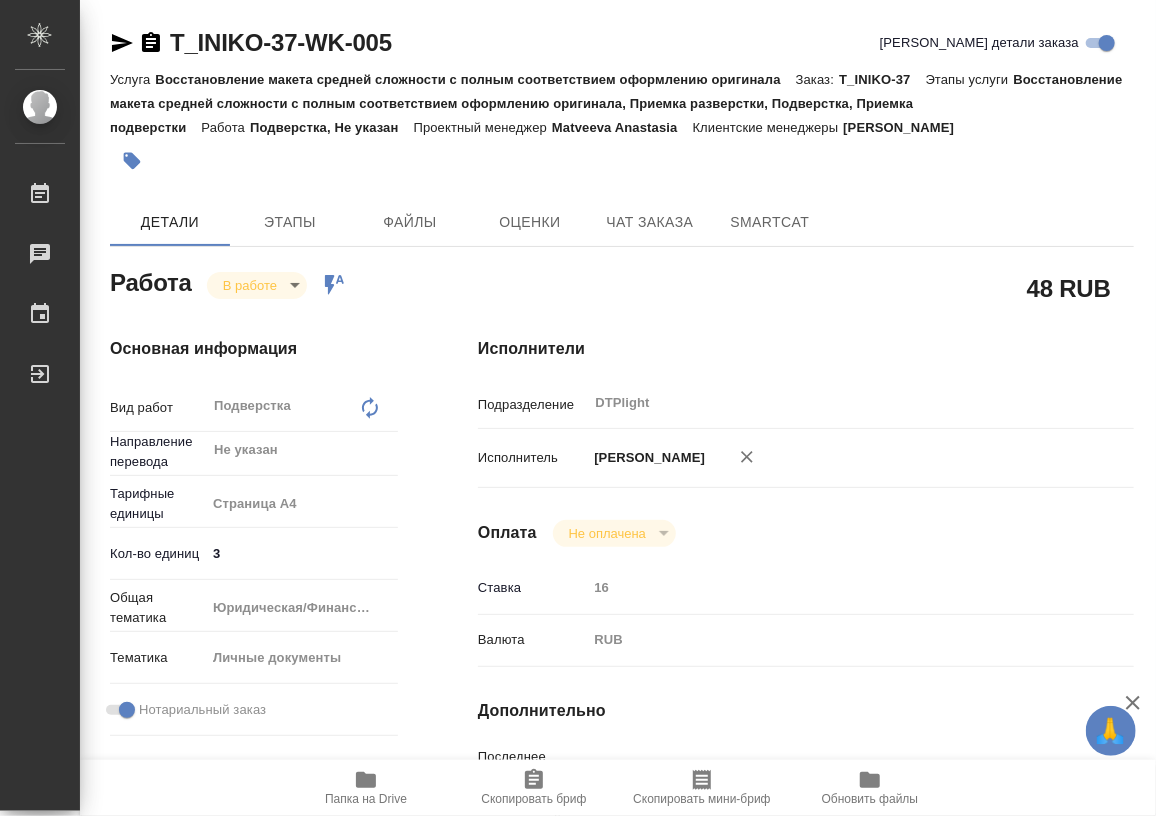 type on "x" 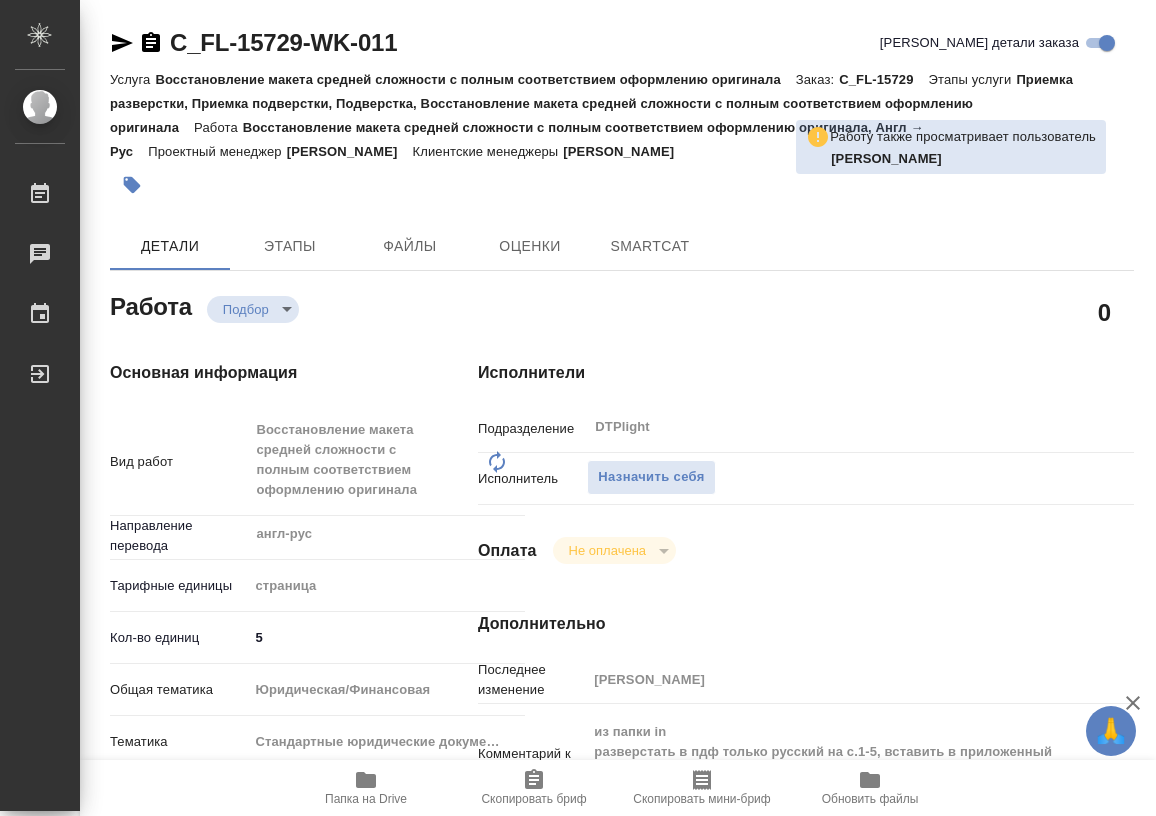 scroll, scrollTop: 0, scrollLeft: 0, axis: both 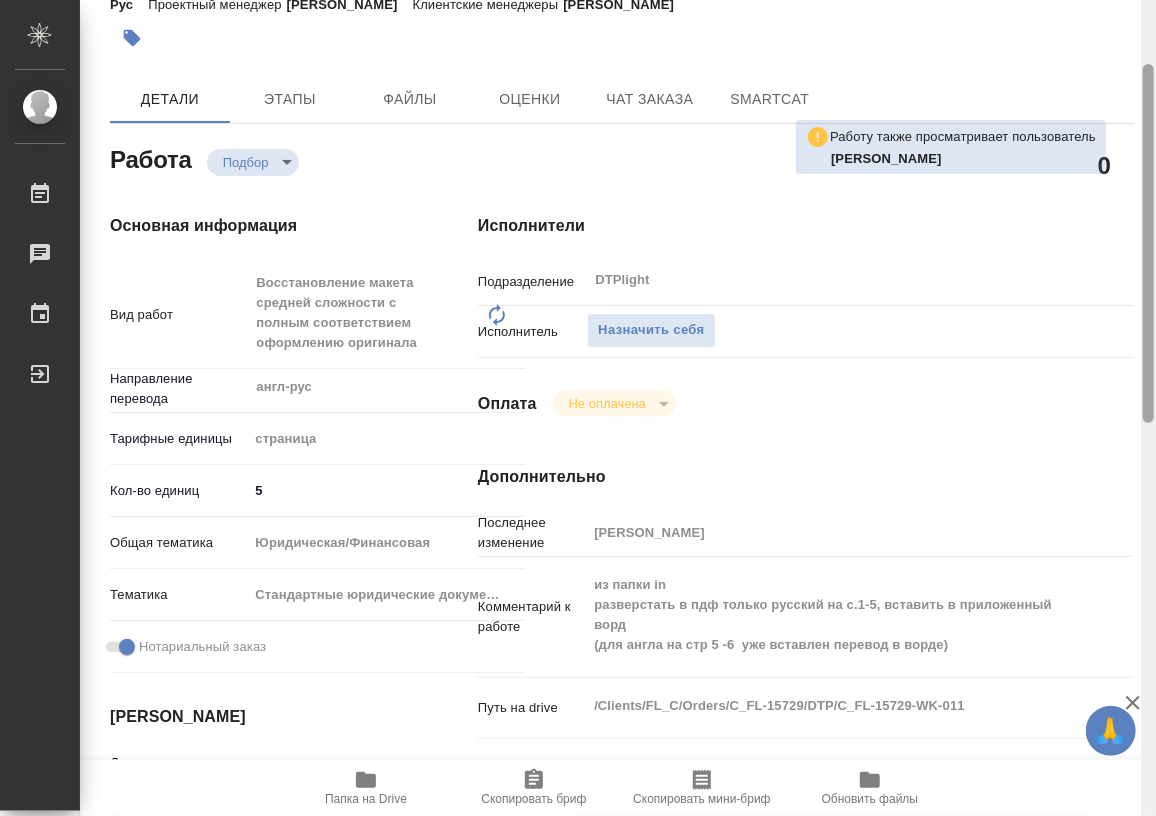 drag, startPoint x: 1151, startPoint y: 255, endPoint x: 1144, endPoint y: 320, distance: 65.37584 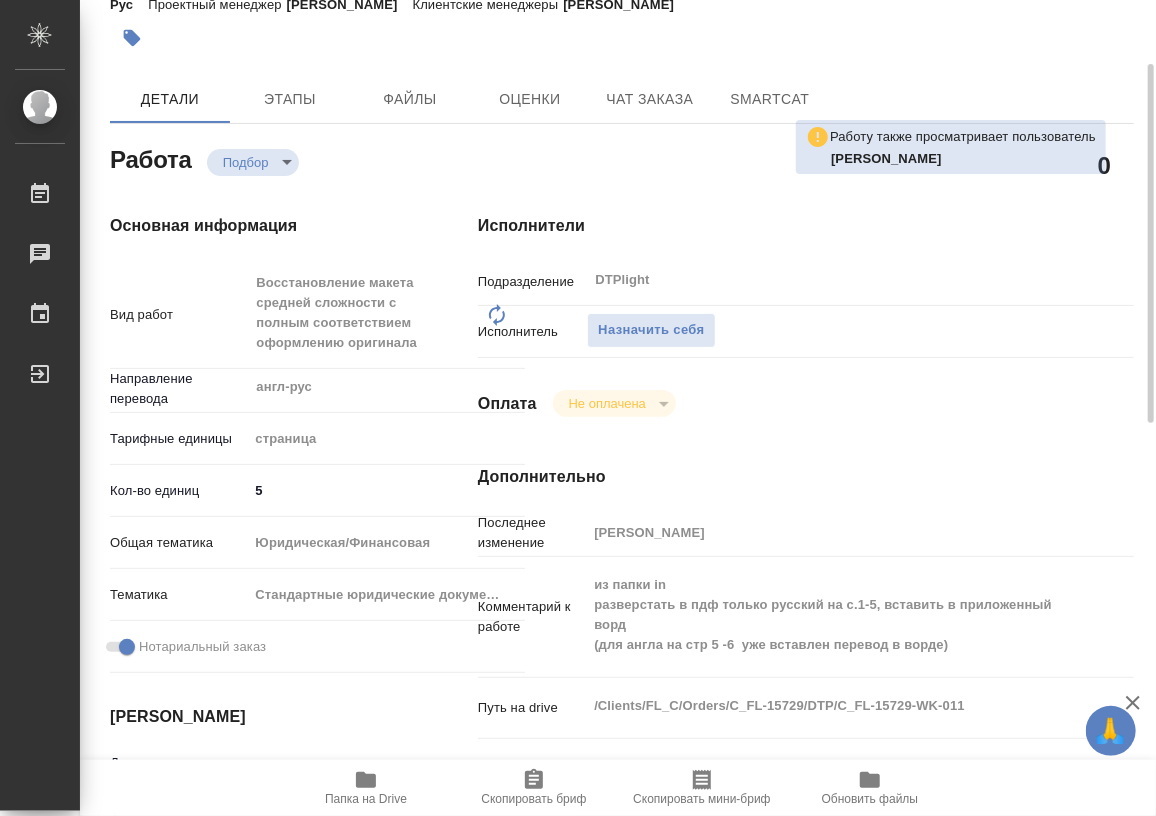 click 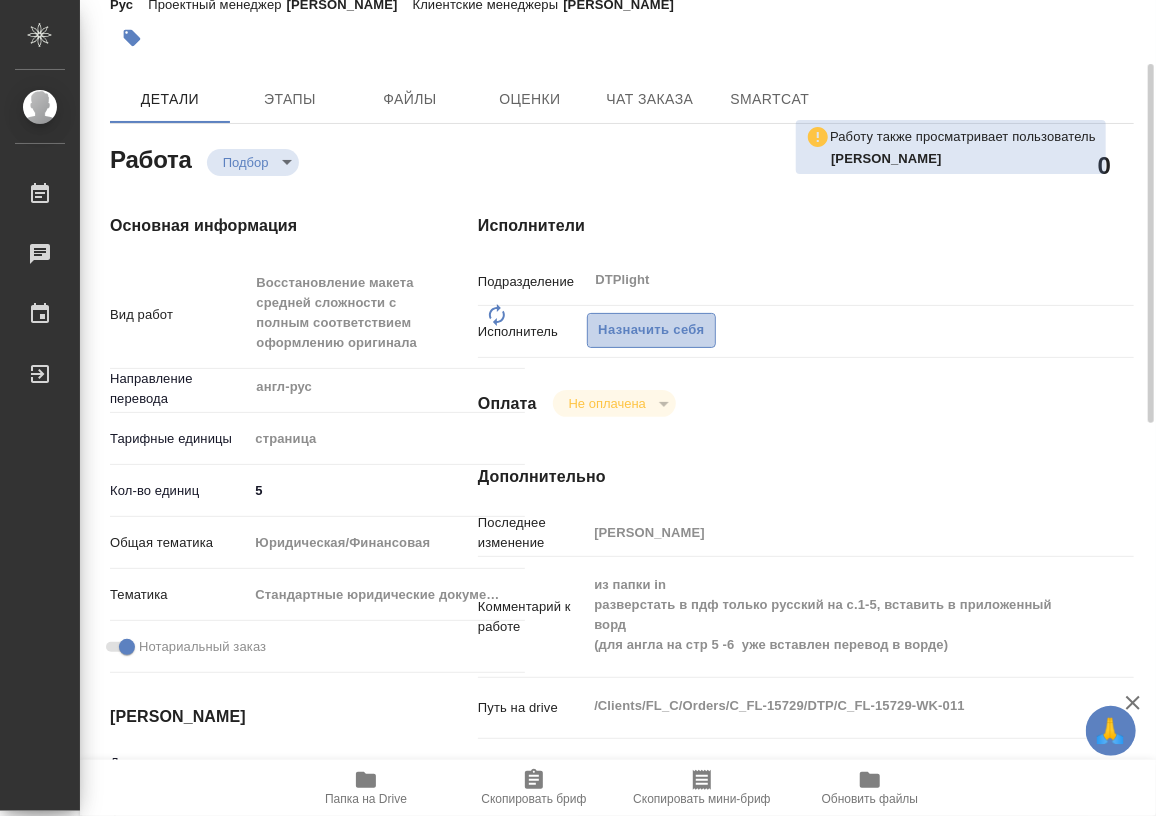 click on "Назначить себя" at bounding box center [651, 330] 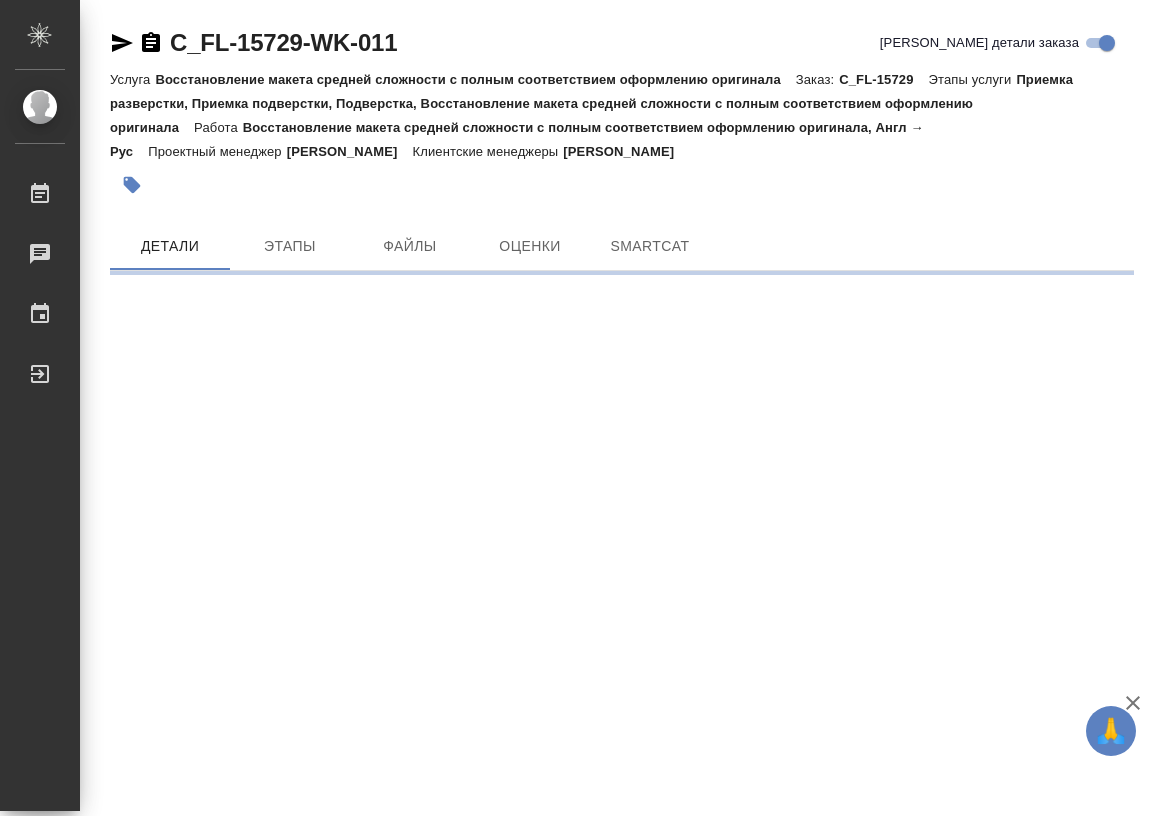 scroll, scrollTop: 0, scrollLeft: 0, axis: both 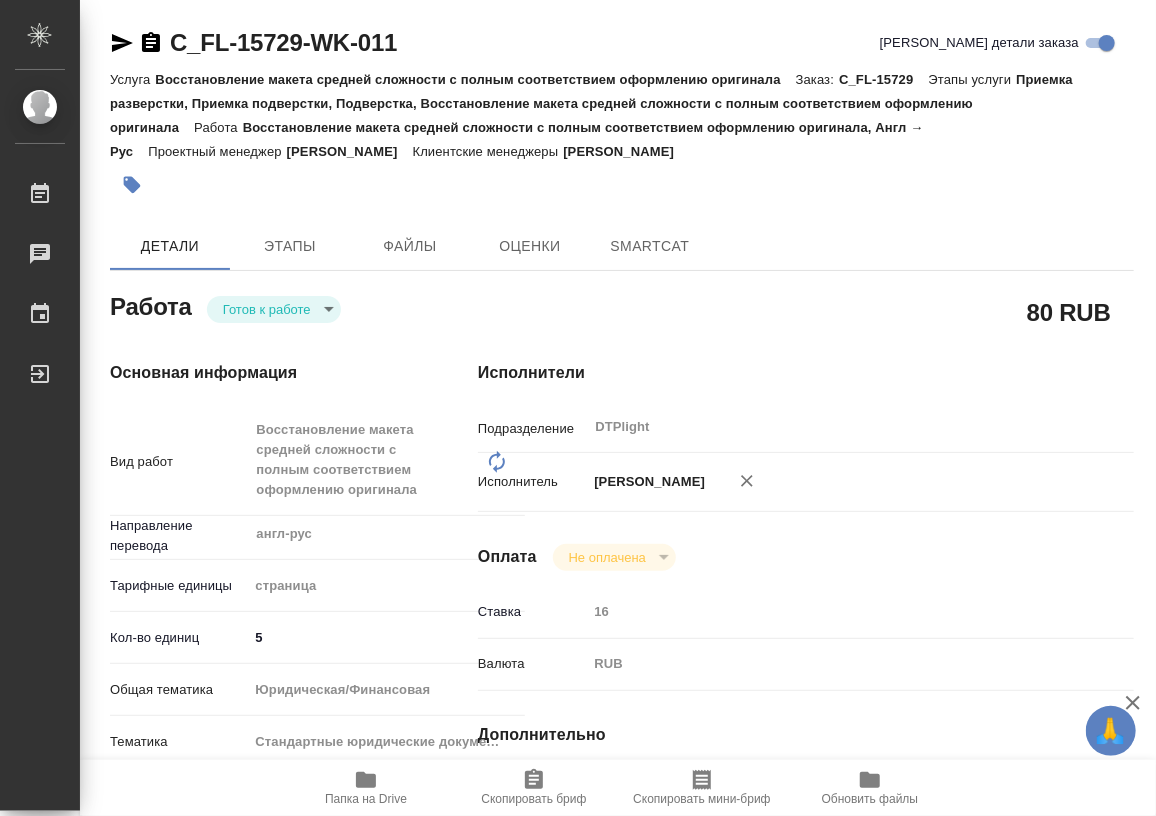 type on "x" 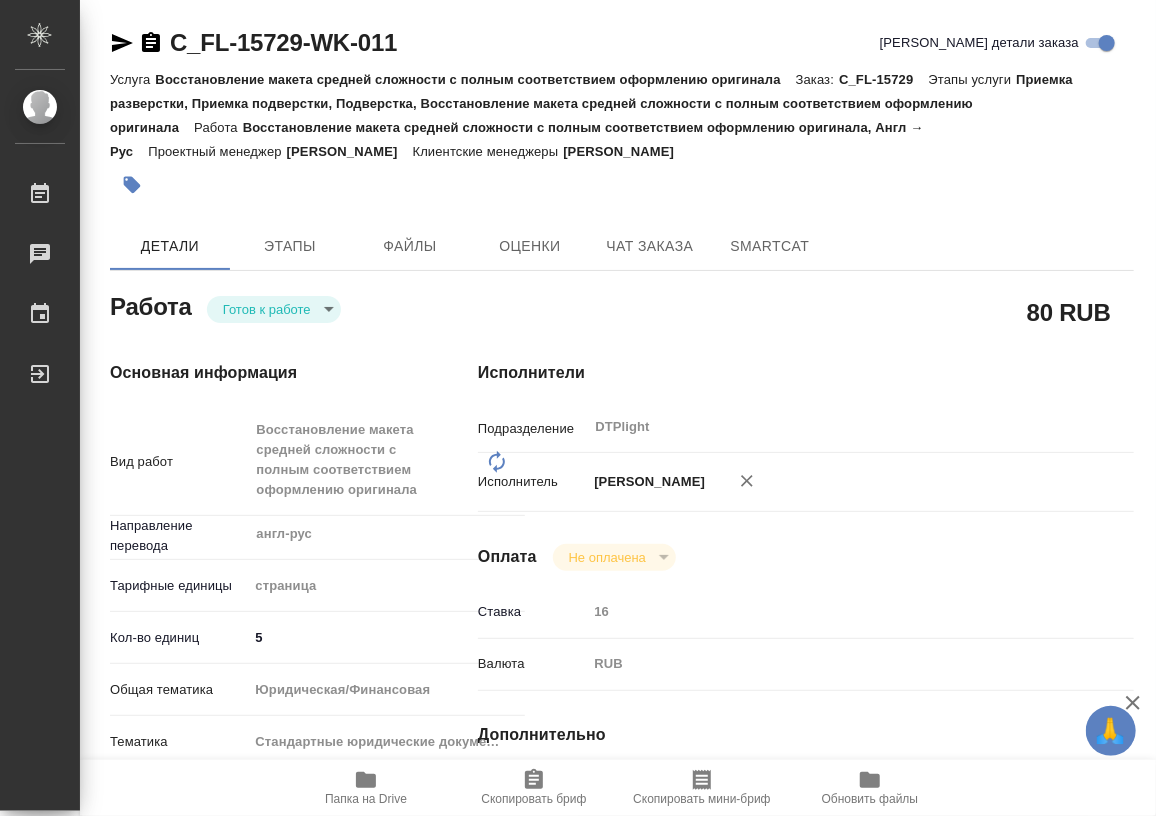 type on "x" 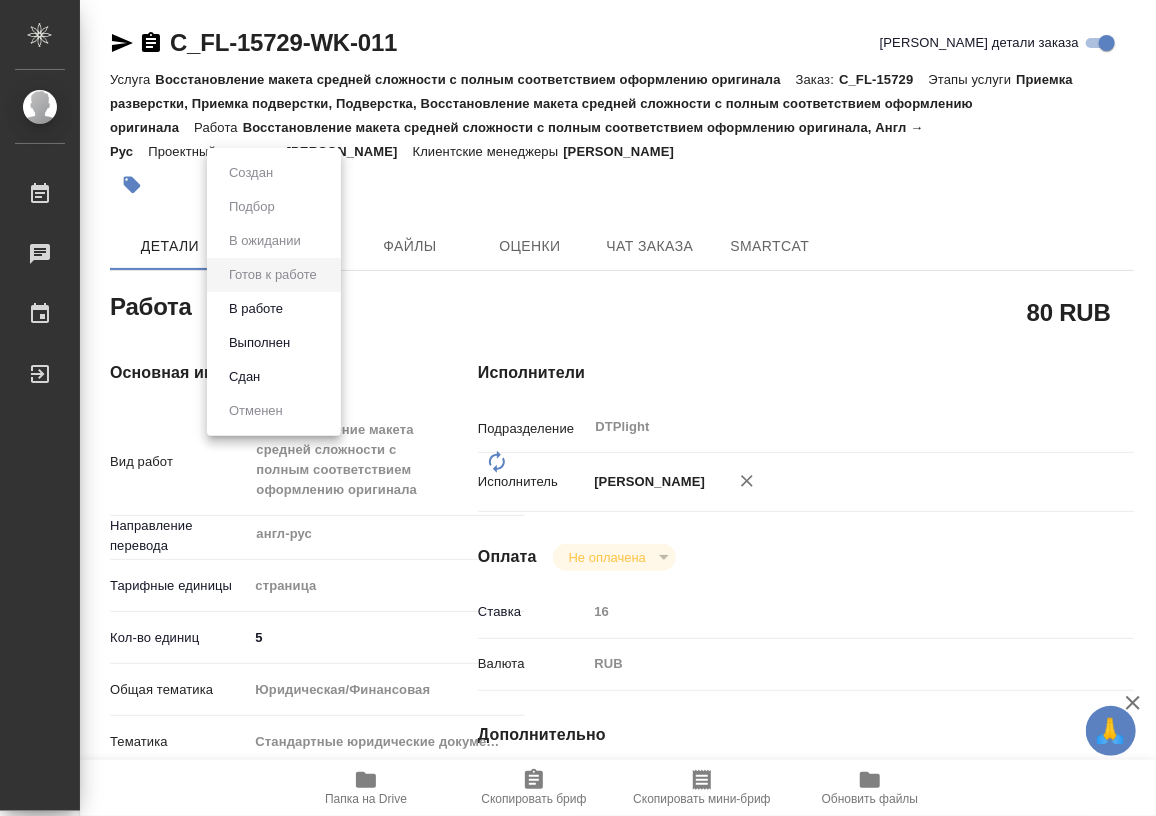 click on "🙏 .cls-1
fill:#fff;
AWATERA Работы Чаты График Выйти C_FL-15729-WK-011 Кратко детали заказа Услуга Восстановление макета средней сложности с полным соответствием оформлению оригинала Заказ: C_FL-15729 Этапы услуги Приемка разверстки, Приемка подверстки, Подверстка, Восстановление макета средней сложности с полным соответствием оформлению оригинала Работа Восстановление макета средней сложности с полным соответствием оформлению оригинала, Англ → Рус Проектный менеджер [PERSON_NAME] менеджеры [PERSON_NAME] Этапы Файлы Оценки SmartCat" at bounding box center (578, 408) 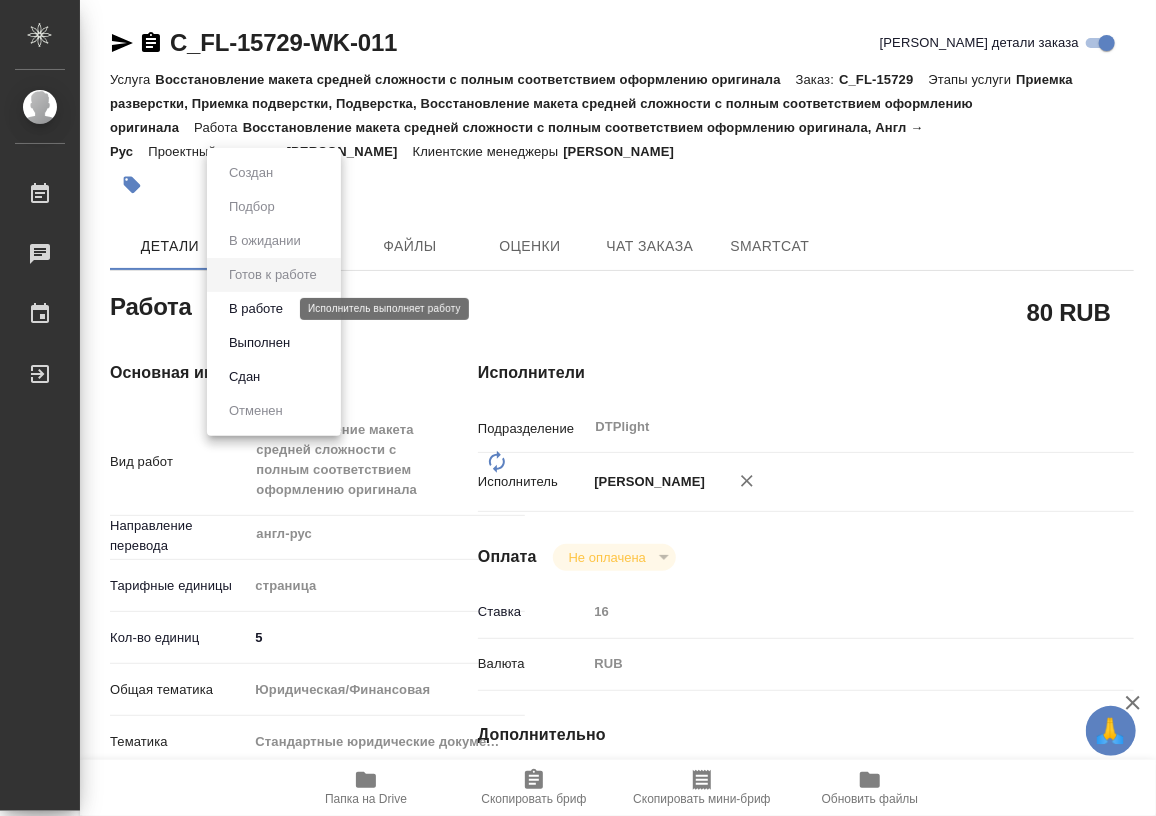 type on "x" 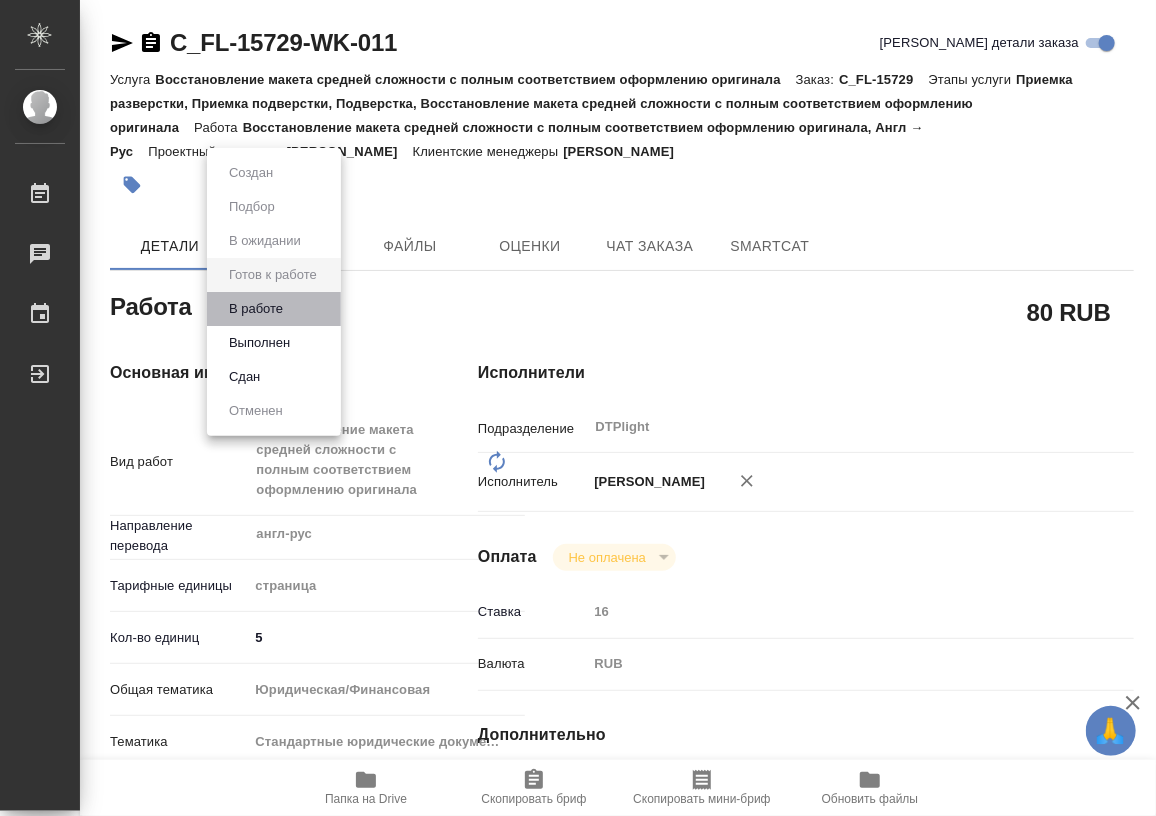 click on "В работе" at bounding box center [274, 309] 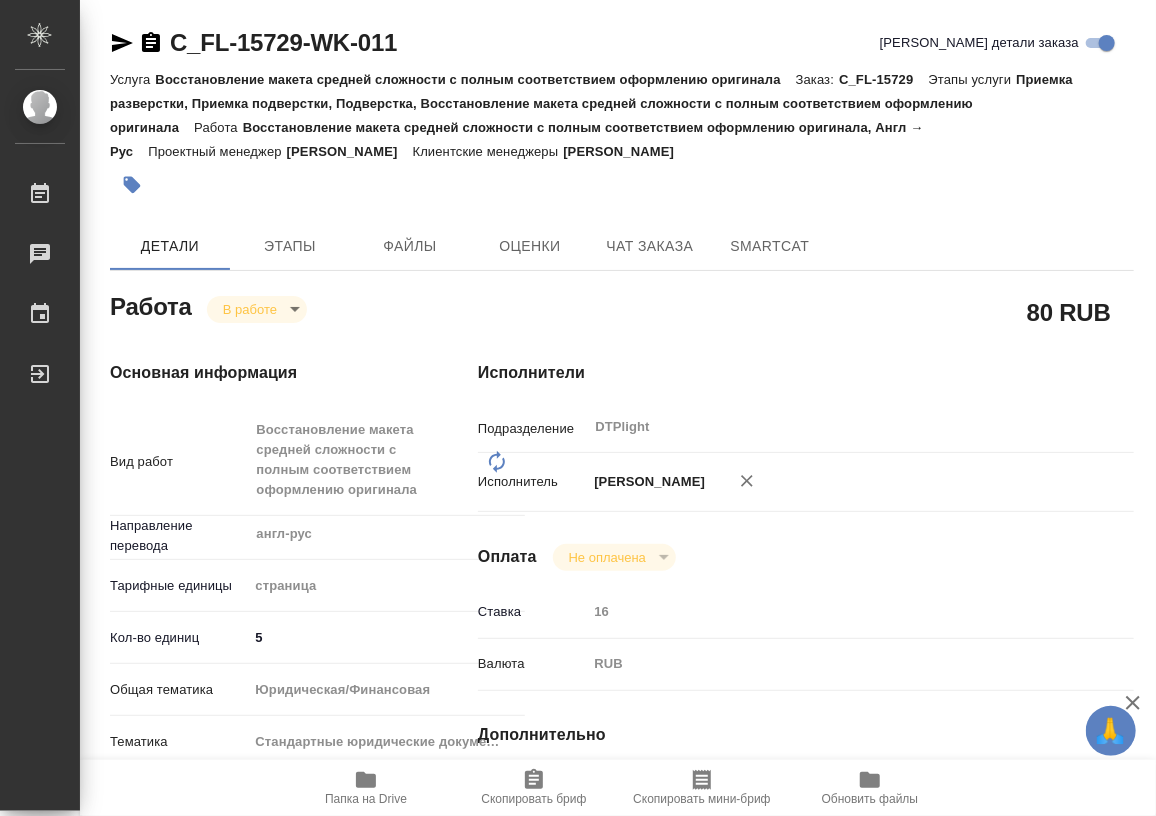 type on "x" 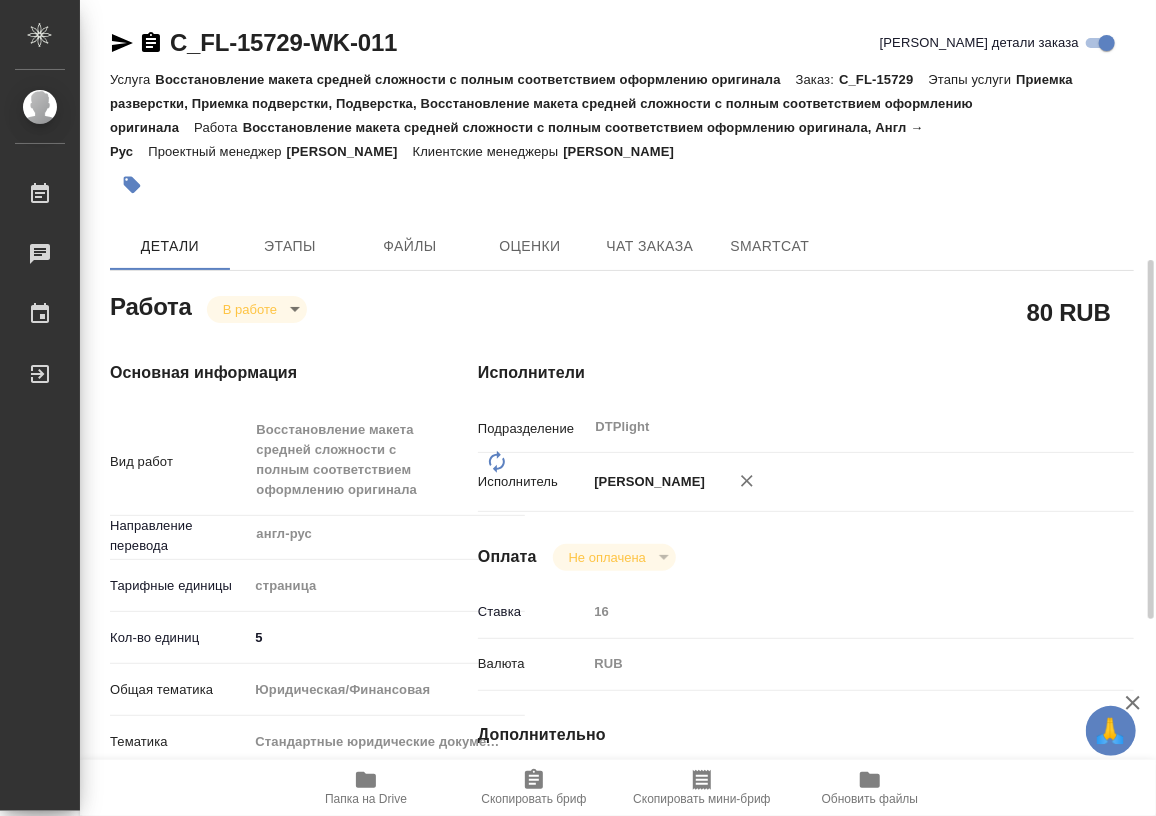 scroll, scrollTop: 181, scrollLeft: 0, axis: vertical 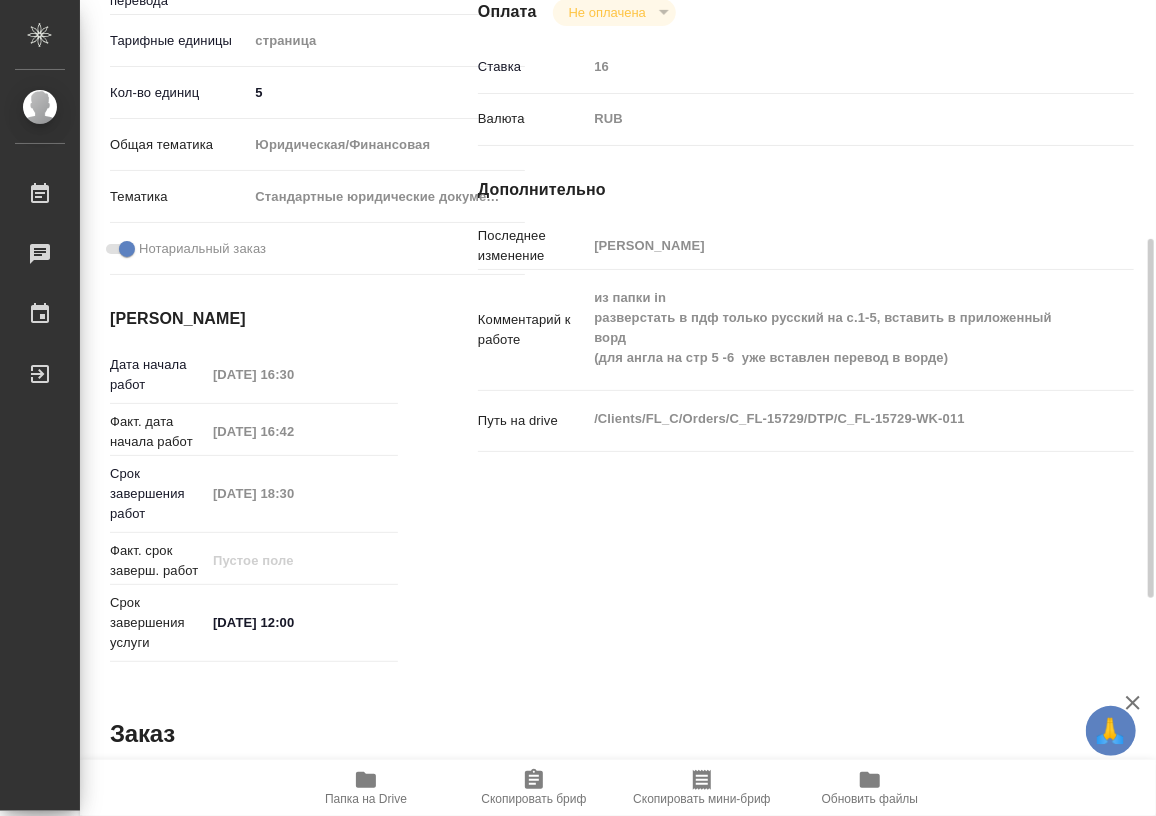 type on "x" 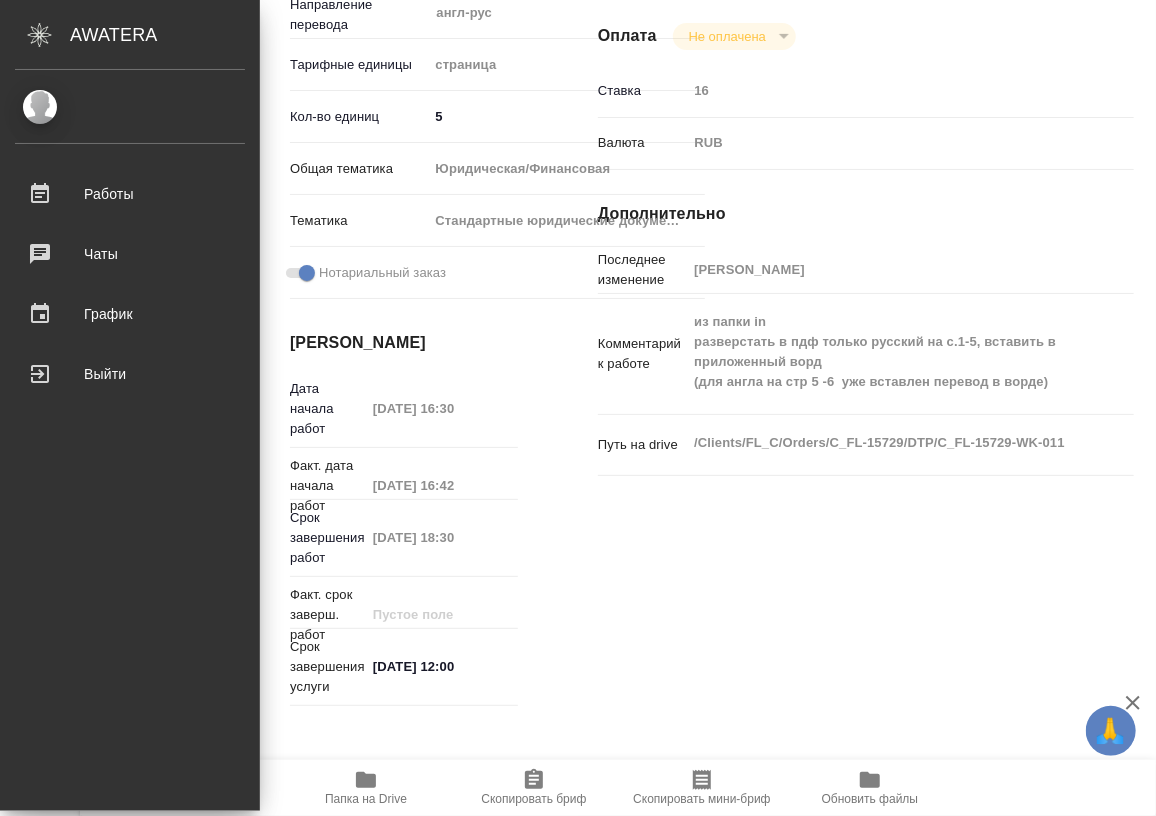 type on "x" 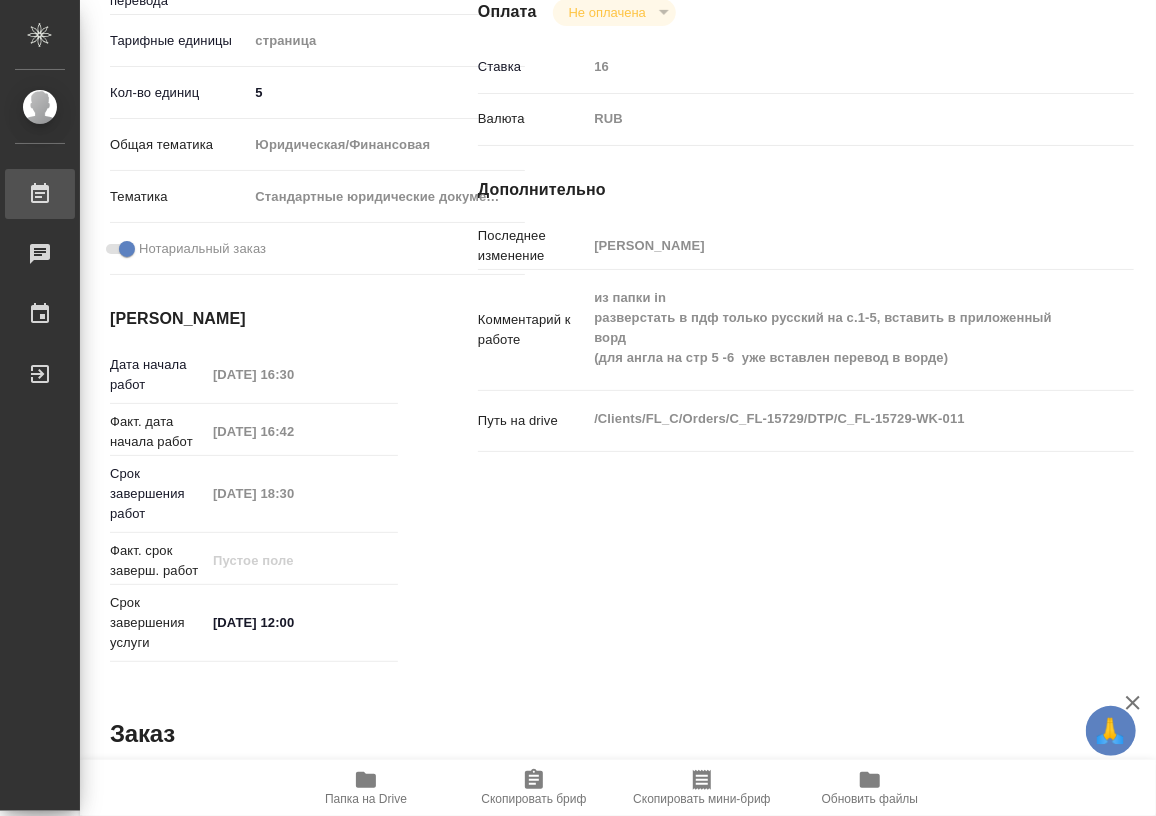 type on "x" 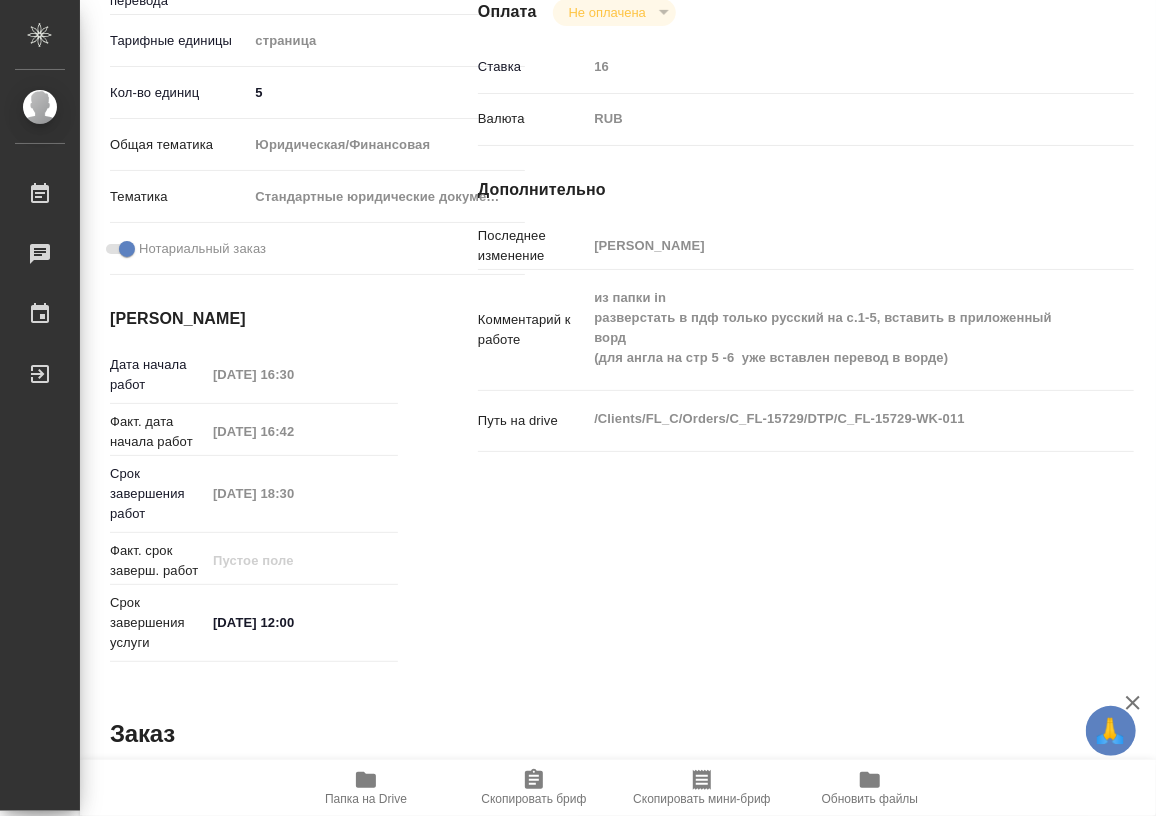 scroll, scrollTop: 0, scrollLeft: 0, axis: both 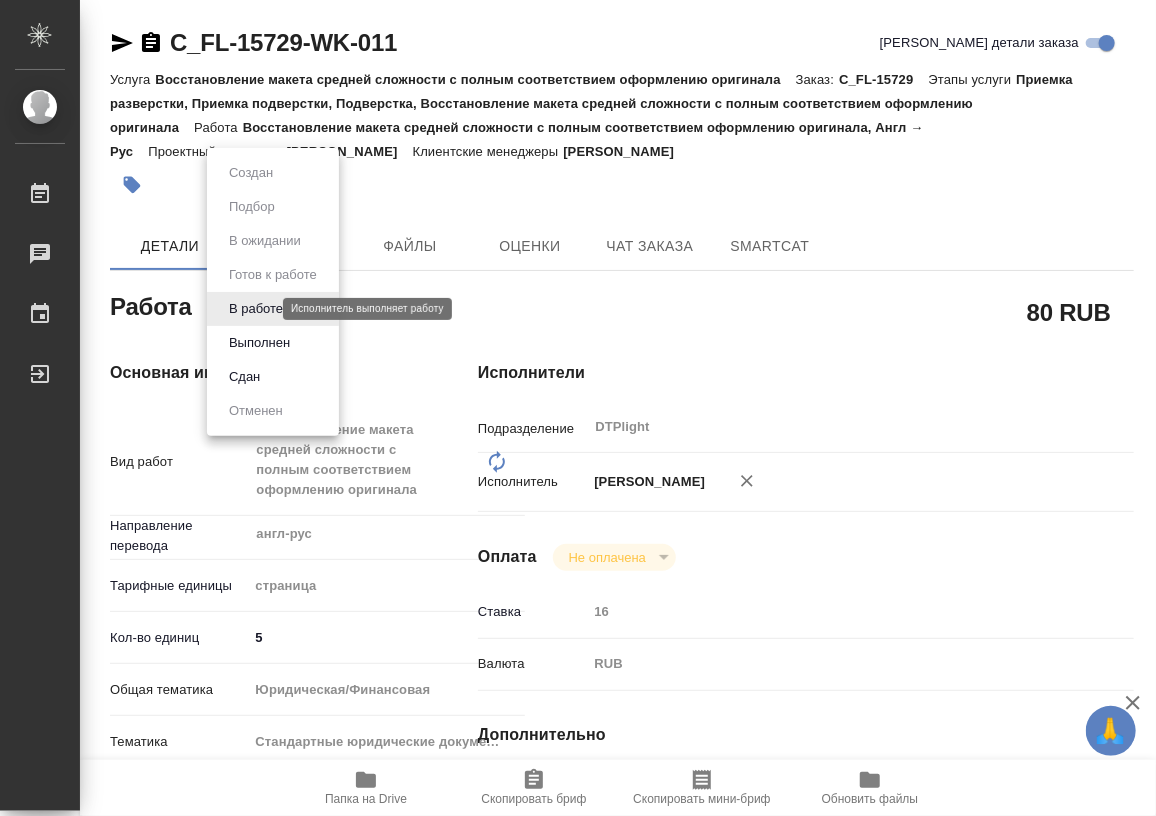 click on "🙏 .cls-1
fill:#fff;
AWATERA Работы 0 Чаты График Выйти C_FL-15729-WK-011 Кратко детали заказа Услуга Восстановление макета средней сложности с полным соответствием оформлению оригинала Заказ: C_FL-15729 Этапы услуги Приемка разверстки, Приемка подверстки, Подверстка, Восстановление макета средней сложности с полным соответствием оформлению оригинала Работа Восстановление макета средней сложности с полным соответствием оформлению оригинала, Англ → Рус Проектный менеджер [PERSON_NAME] менеджеры [PERSON_NAME] Этапы Файлы Оценки x ​" at bounding box center (578, 408) 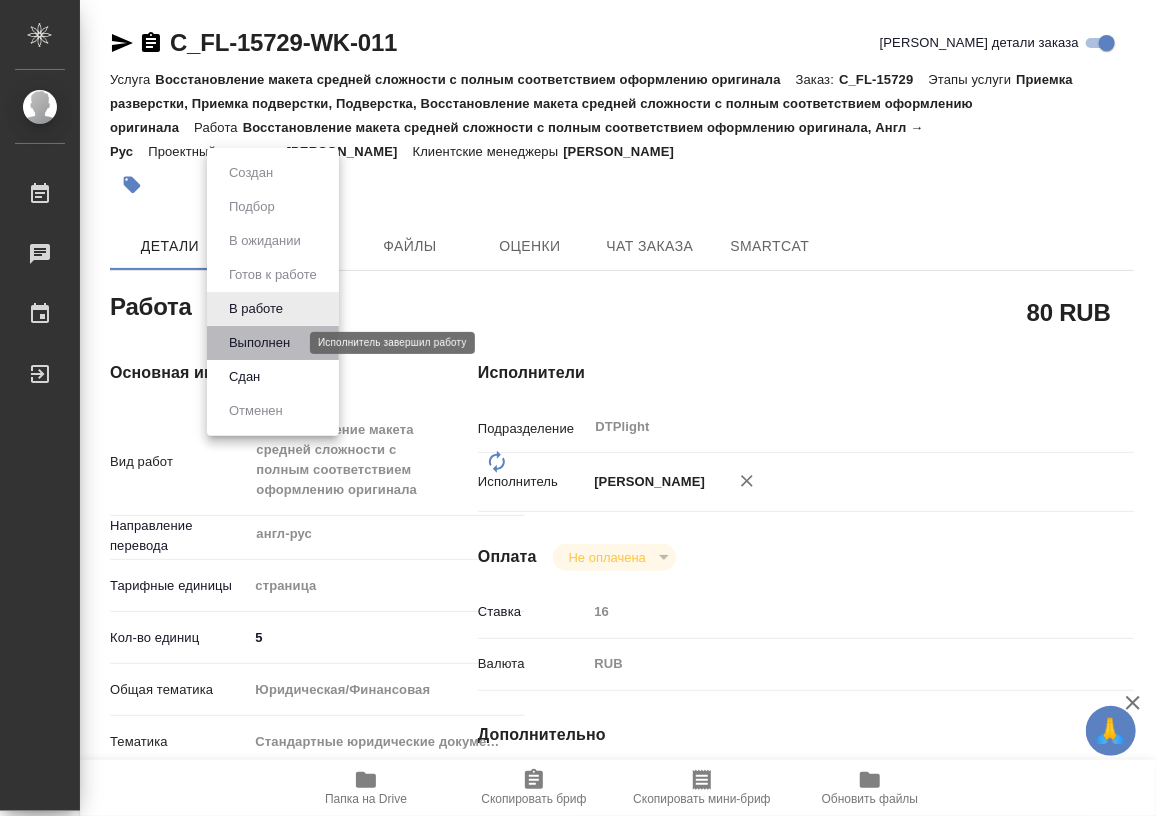 click on "Выполнен" at bounding box center [259, 343] 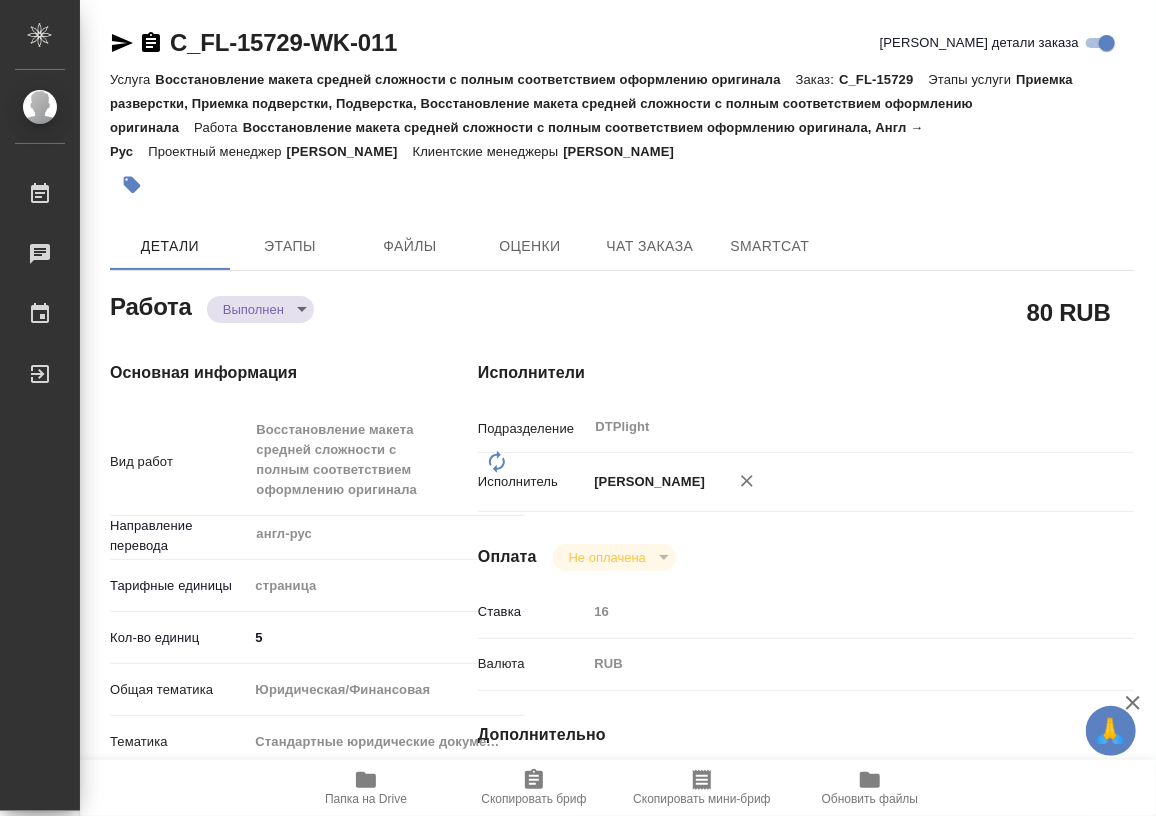 type on "x" 